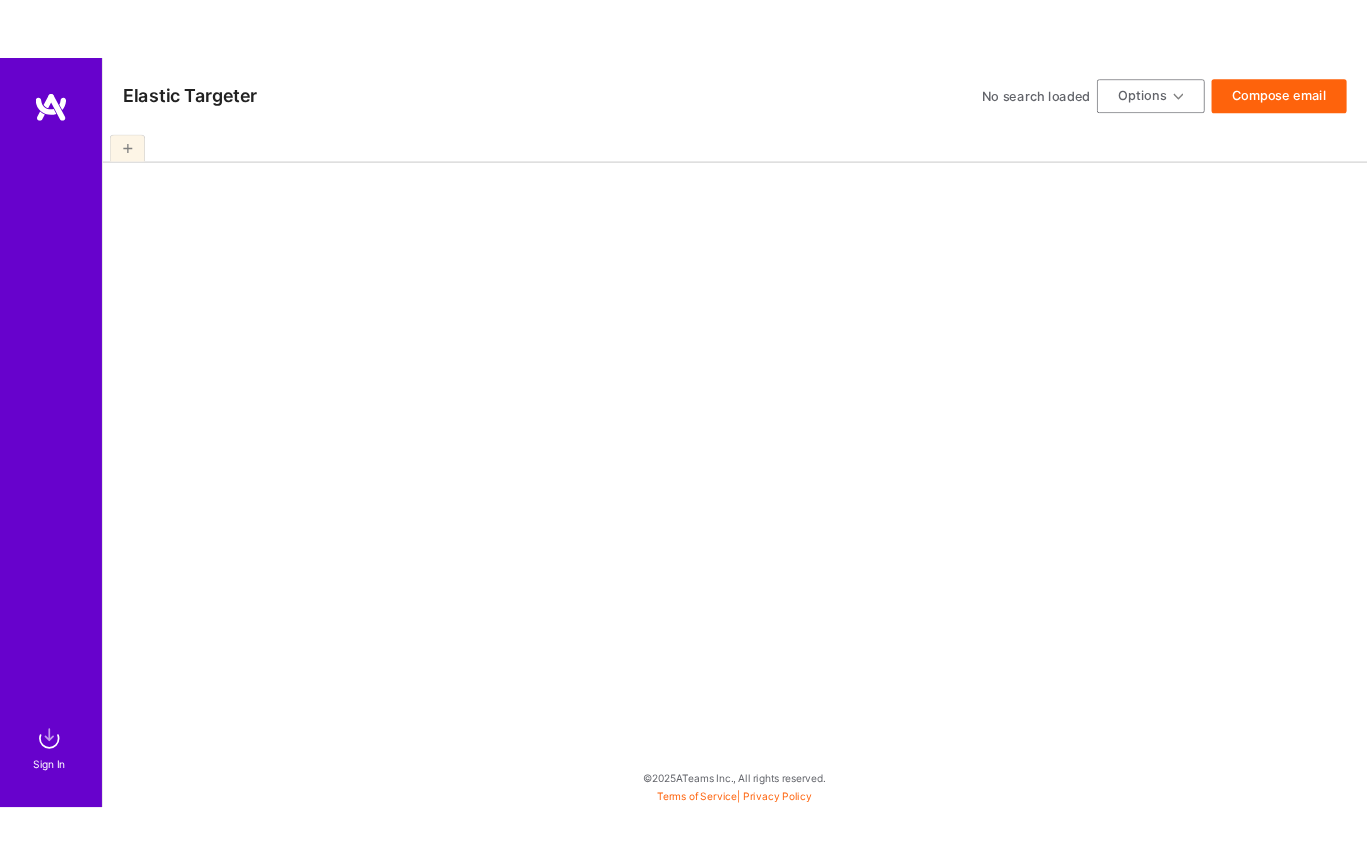 scroll, scrollTop: 0, scrollLeft: 0, axis: both 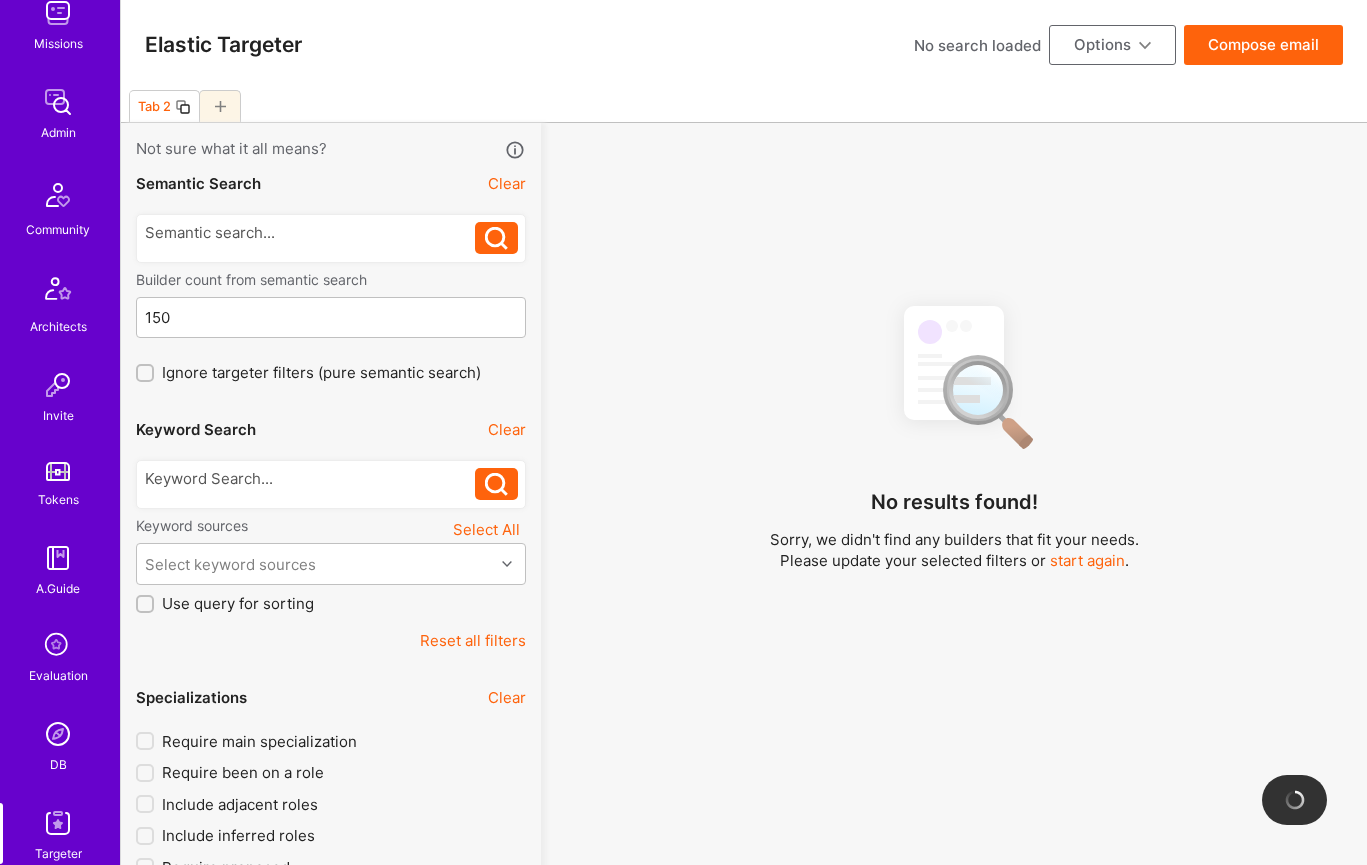 click at bounding box center (58, 734) 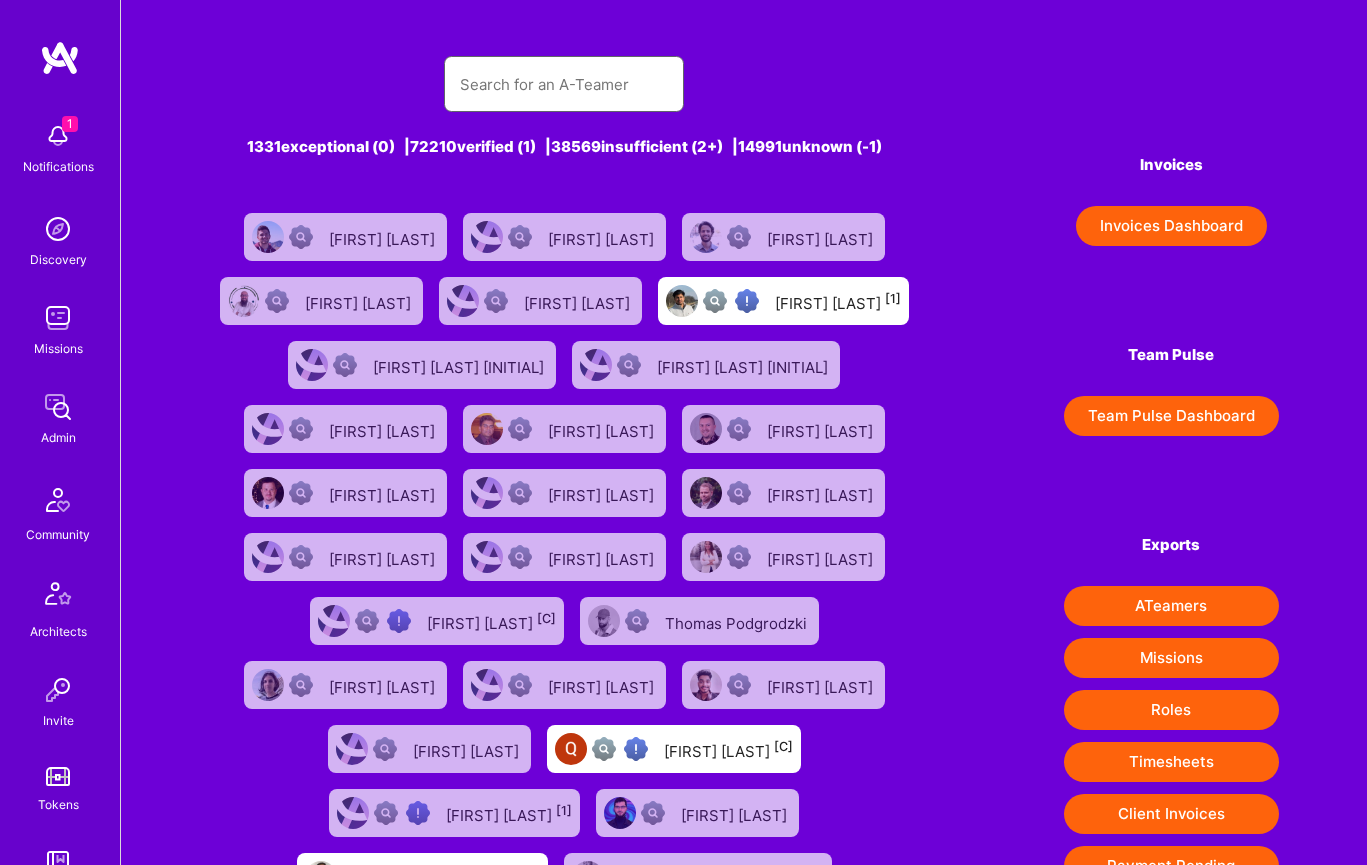 click at bounding box center [564, 84] 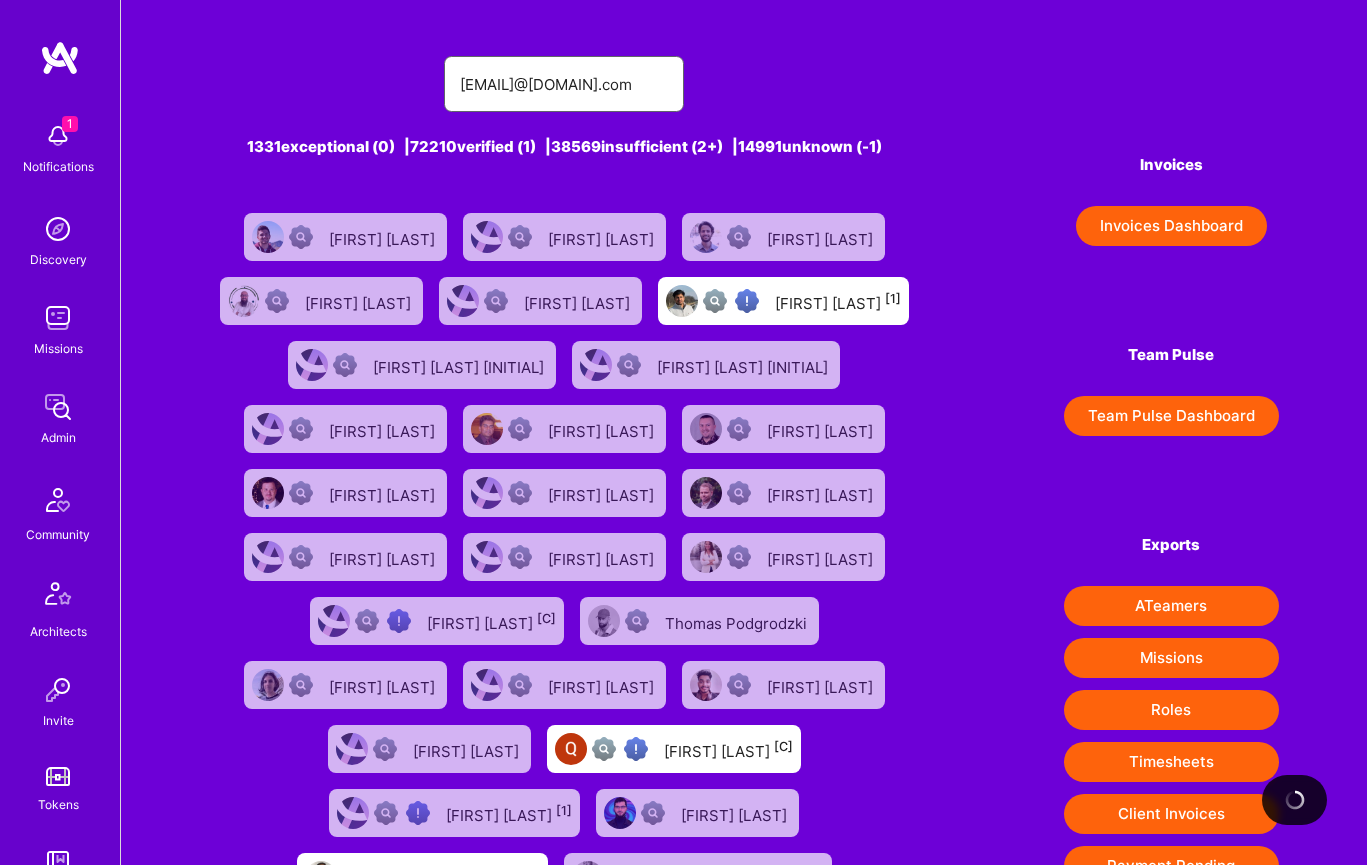 type on "[EMAIL]@[DOMAIN].com" 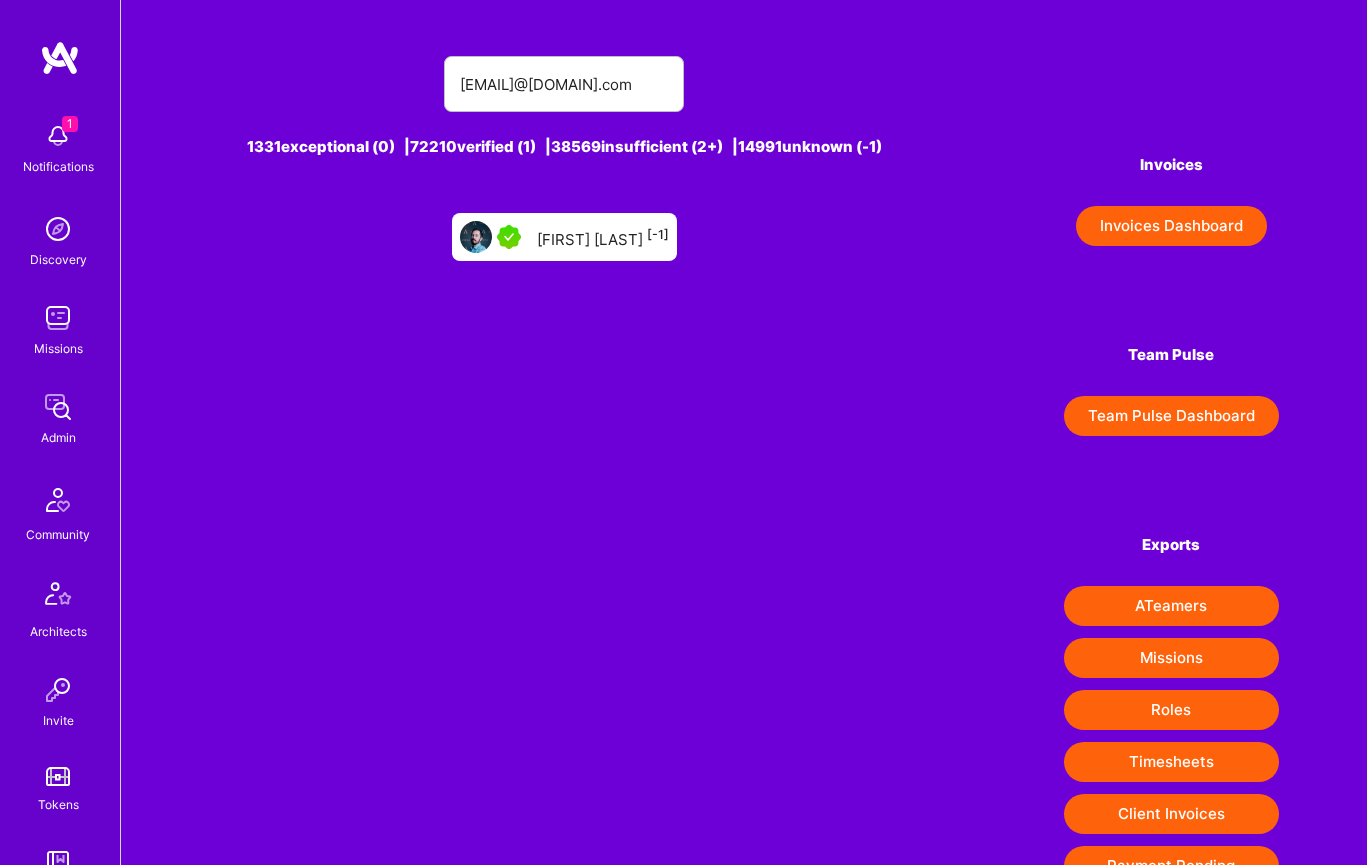 click on "[FIRST] [LAST] [-1]" at bounding box center [603, 237] 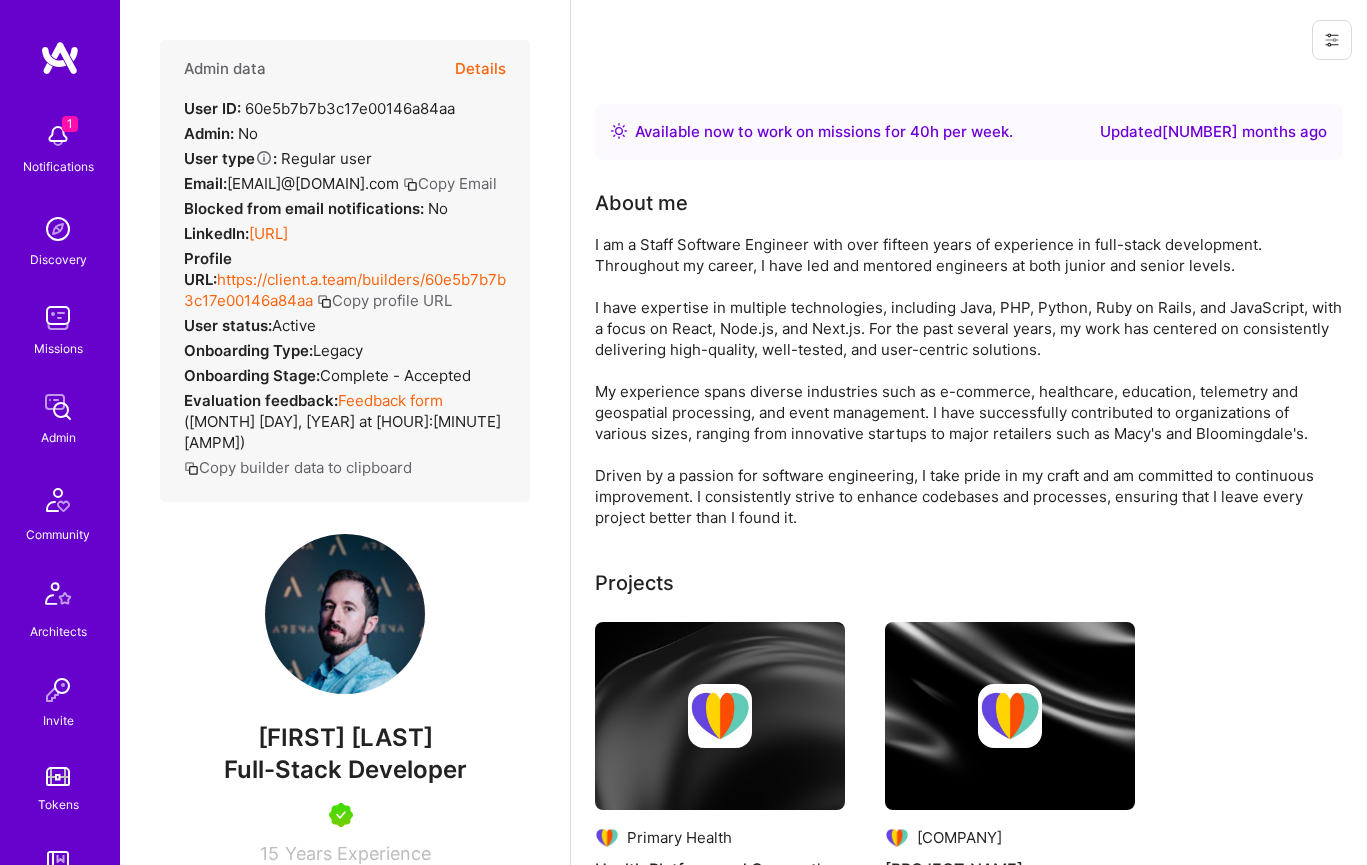 click on "Full-Stack Developer" at bounding box center (345, 769) 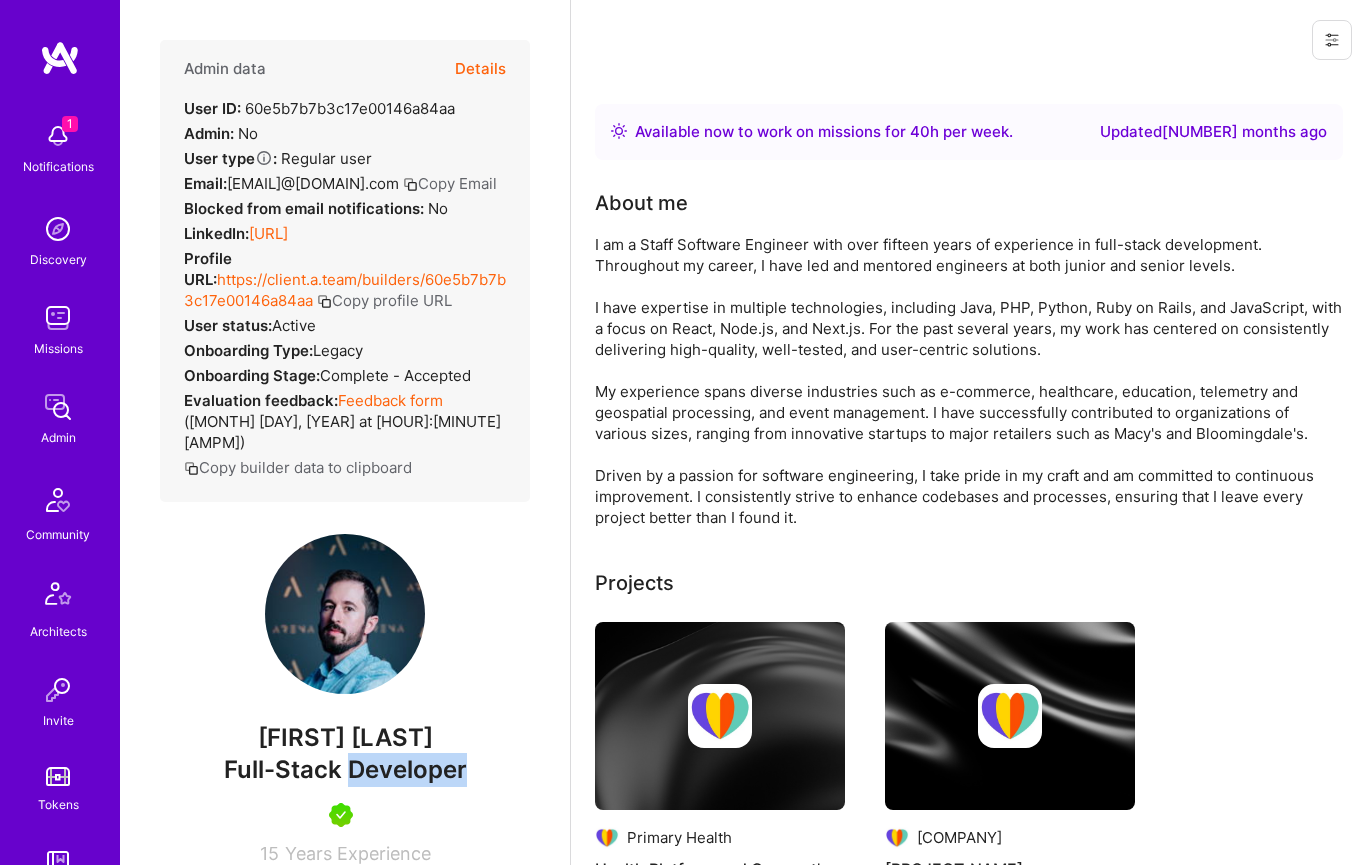 click on "Full-Stack Developer" at bounding box center [345, 769] 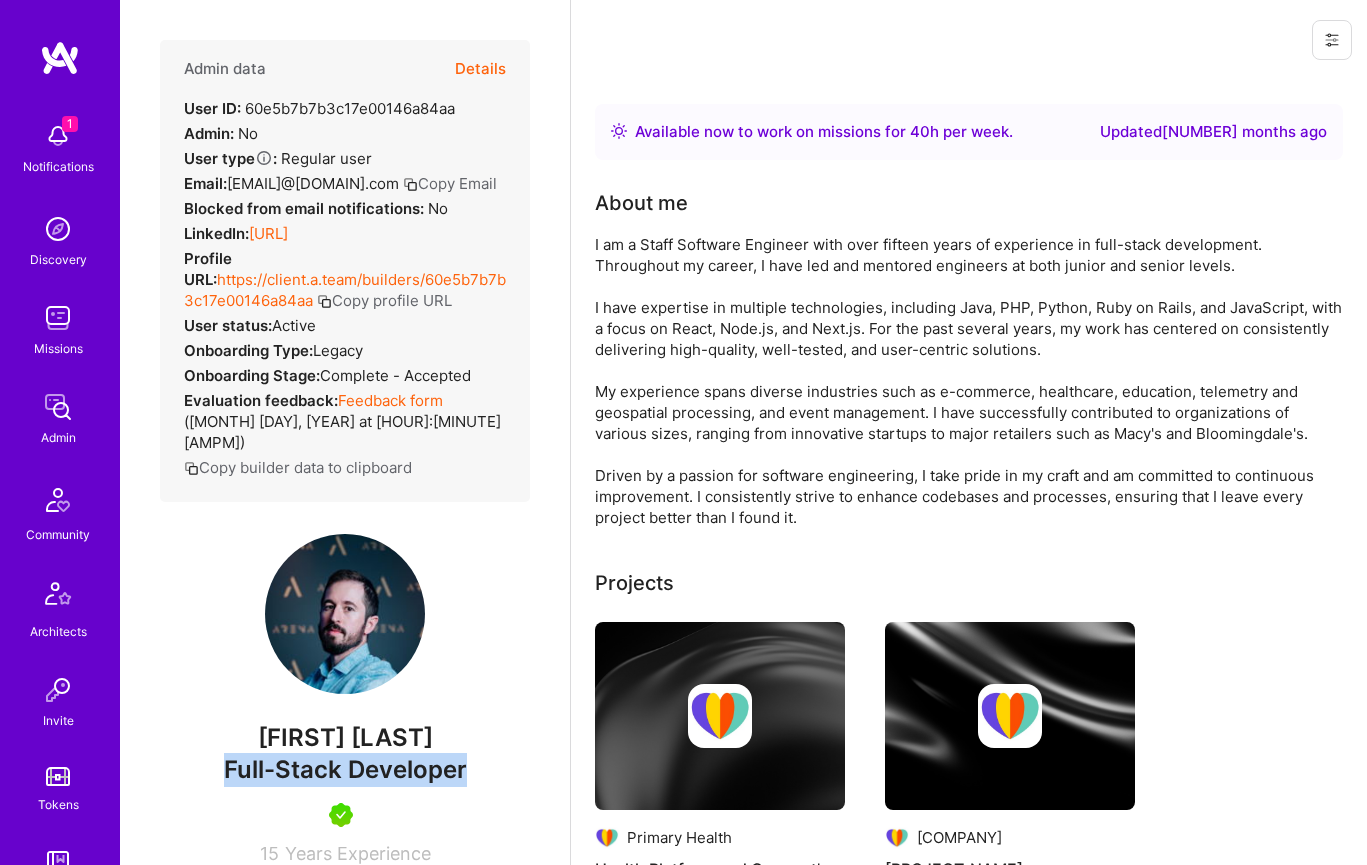 click on "Full-Stack Developer" at bounding box center [345, 769] 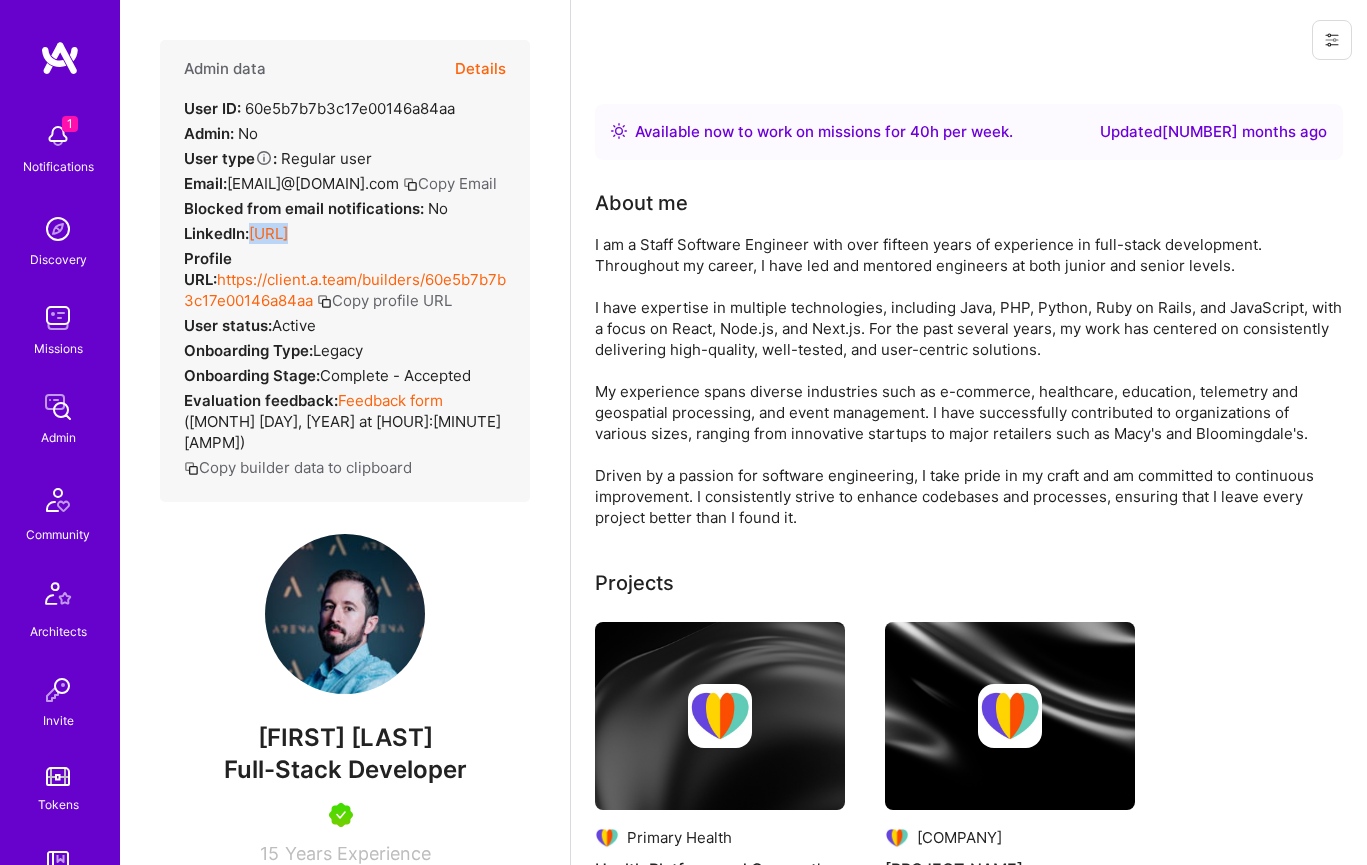 drag, startPoint x: 250, startPoint y: 235, endPoint x: 530, endPoint y: 238, distance: 280.01608 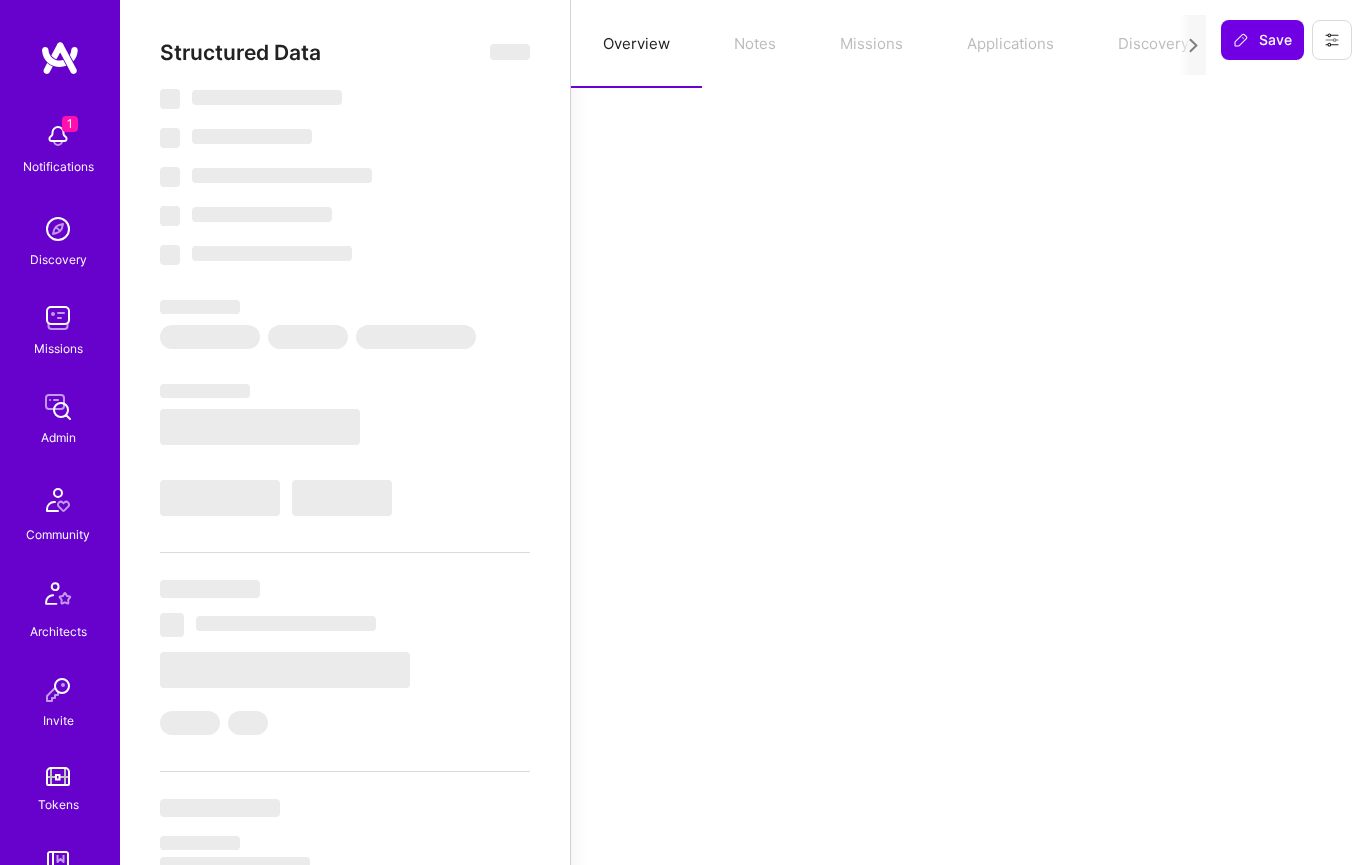 select on "Right Now" 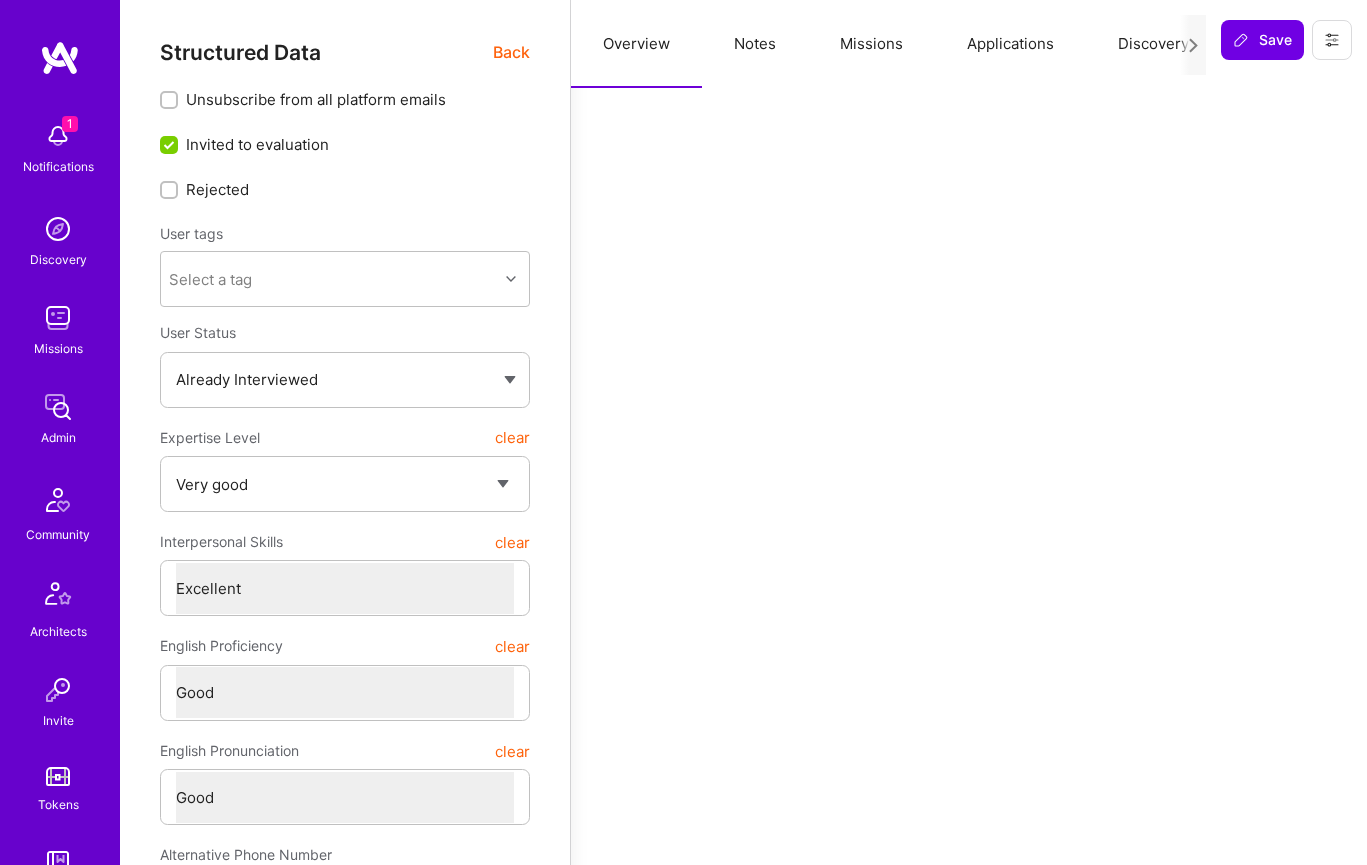 click on "Notes" at bounding box center (755, 44) 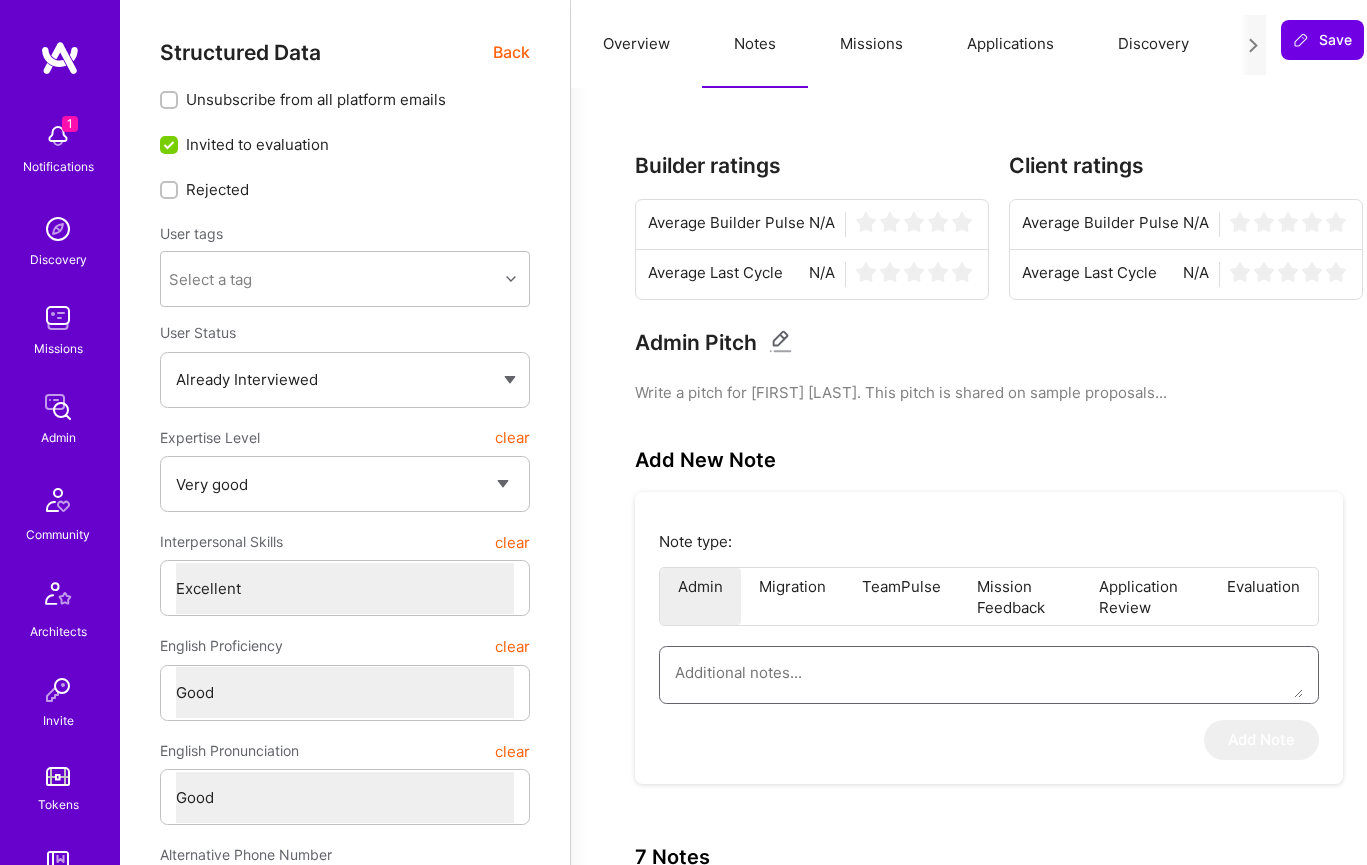 click at bounding box center [989, 672] 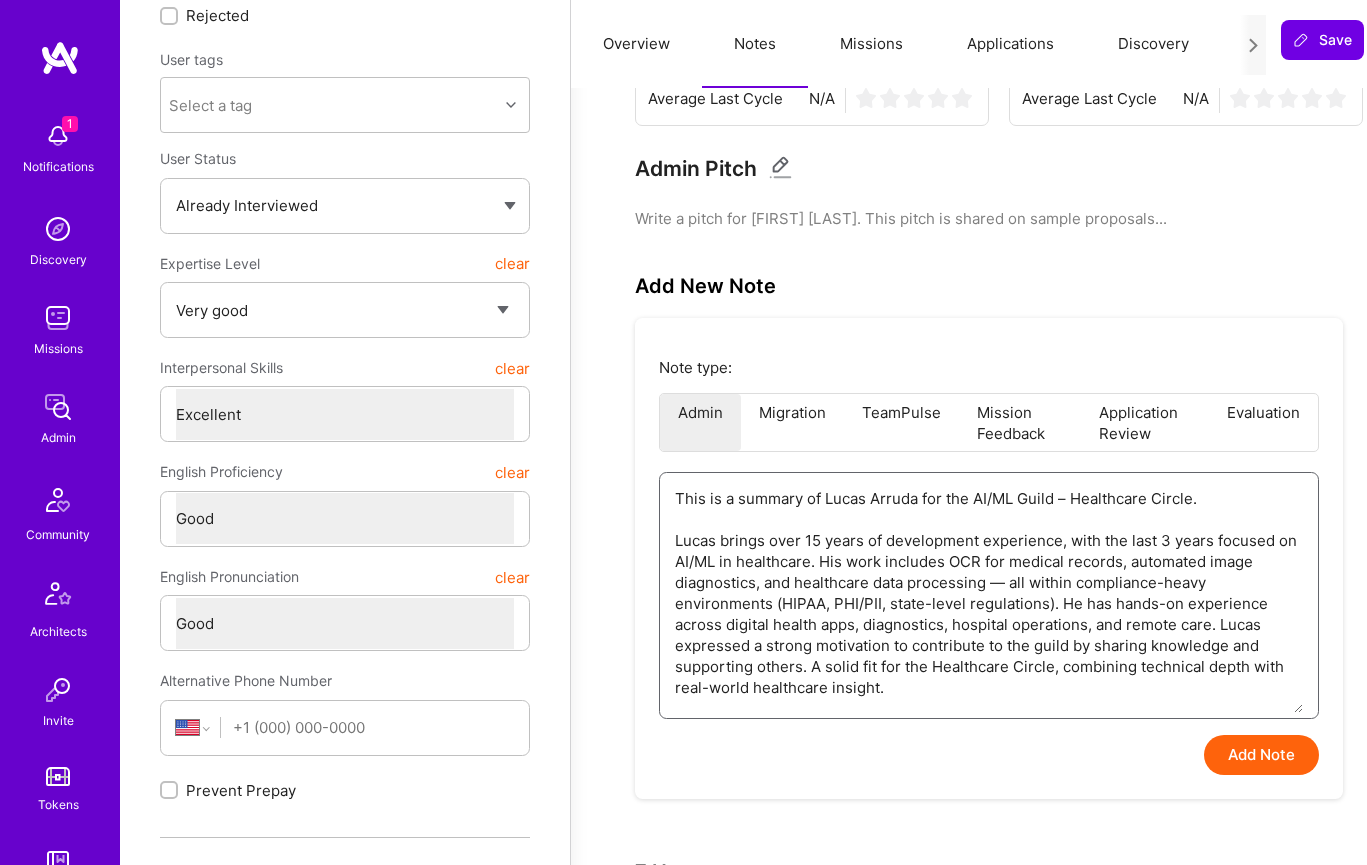 scroll, scrollTop: 224, scrollLeft: 0, axis: vertical 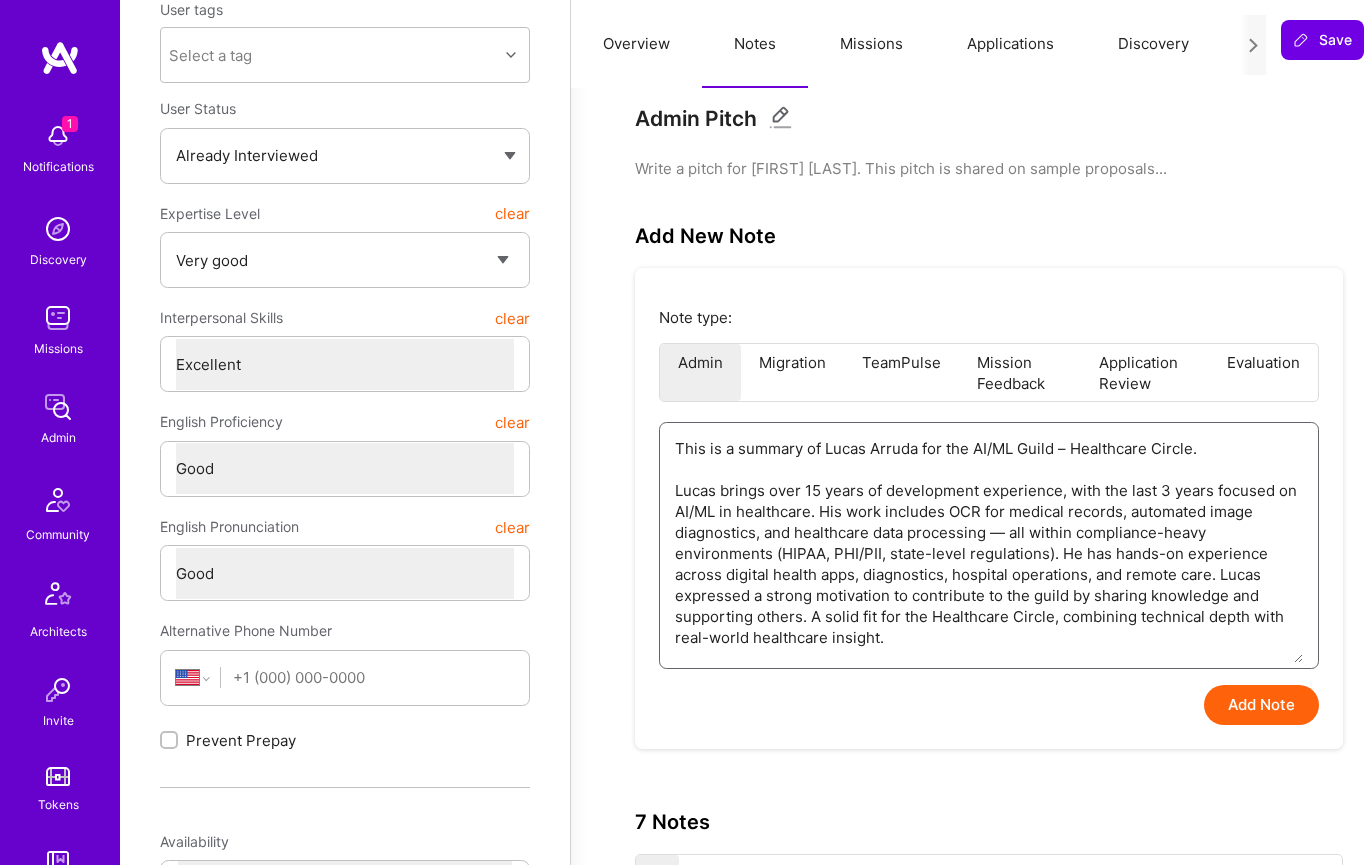click on "This is a summary of Lucas Arruda for the AI/ML Guild – Healthcare Circle.
Lucas brings over 15 years of development experience, with the last 3 years focused on AI/ML in healthcare. His work includes OCR for medical records, automated image diagnostics, and healthcare data processing — all within compliance-heavy environments (HIPAA, PHI/PII, state-level regulations). He has hands-on experience across digital health apps, diagnostics, hospital operations, and remote care. Lucas expressed a strong motivation to contribute to the guild by sharing knowledge and supporting others. A solid fit for the Healthcare Circle, combining technical depth with real-world healthcare insight." at bounding box center (989, 543) 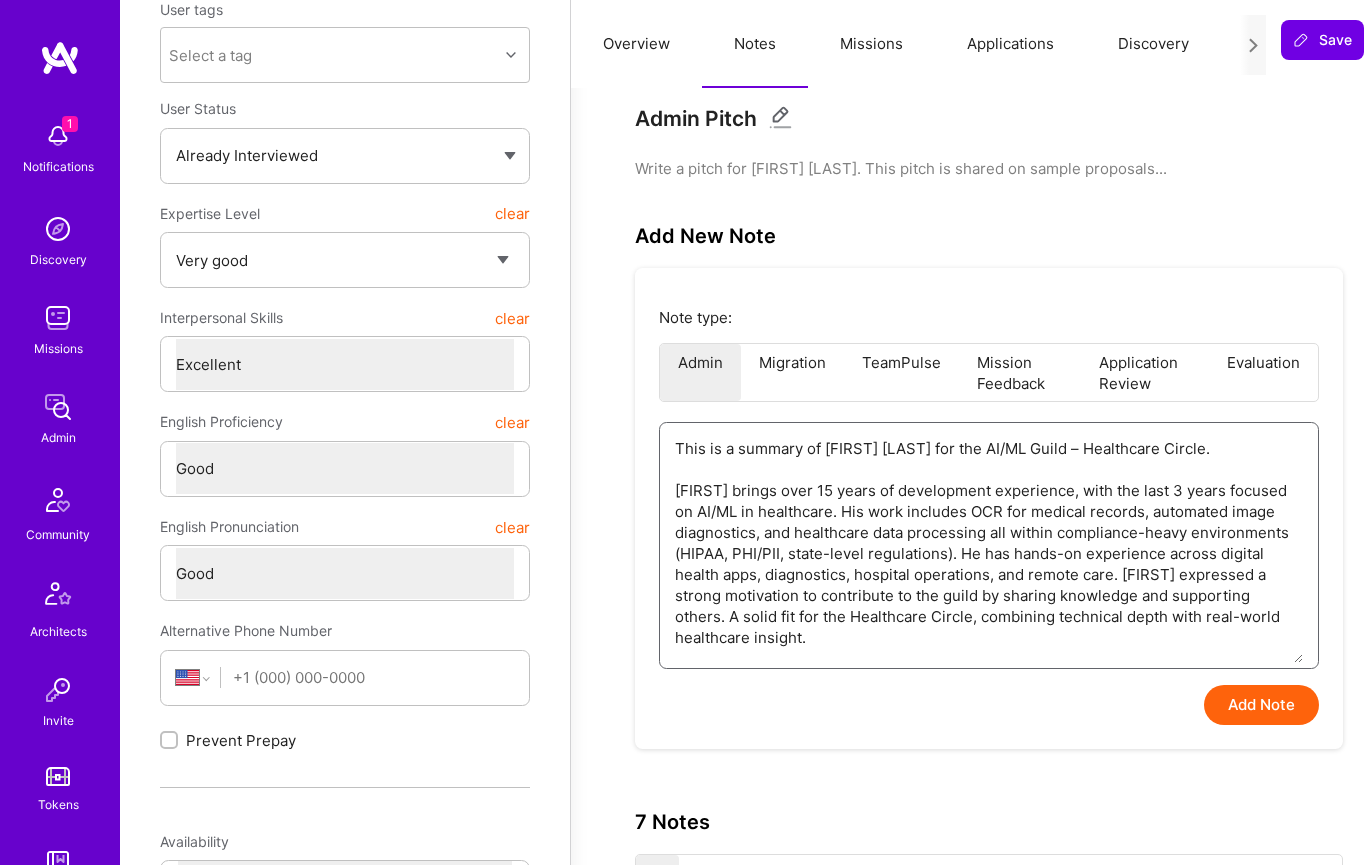 click on "This is a summary of [FIRST] [LAST] for the AI/ML Guild – Healthcare Circle.
[FIRST] brings over 15 years of development experience, with the last 3 years focused on AI/ML in healthcare. His work includes OCR for medical records, automated image diagnostics, and healthcare data processing all within compliance-heavy environments (HIPAA, PHI/PII, state-level regulations). He has hands-on experience across digital health apps, diagnostics, hospital operations, and remote care. [FIRST] expressed a strong motivation to contribute to the guild by sharing knowledge and supporting others. A solid fit for the Healthcare Circle, combining technical depth with real-world healthcare insight." at bounding box center (989, 543) 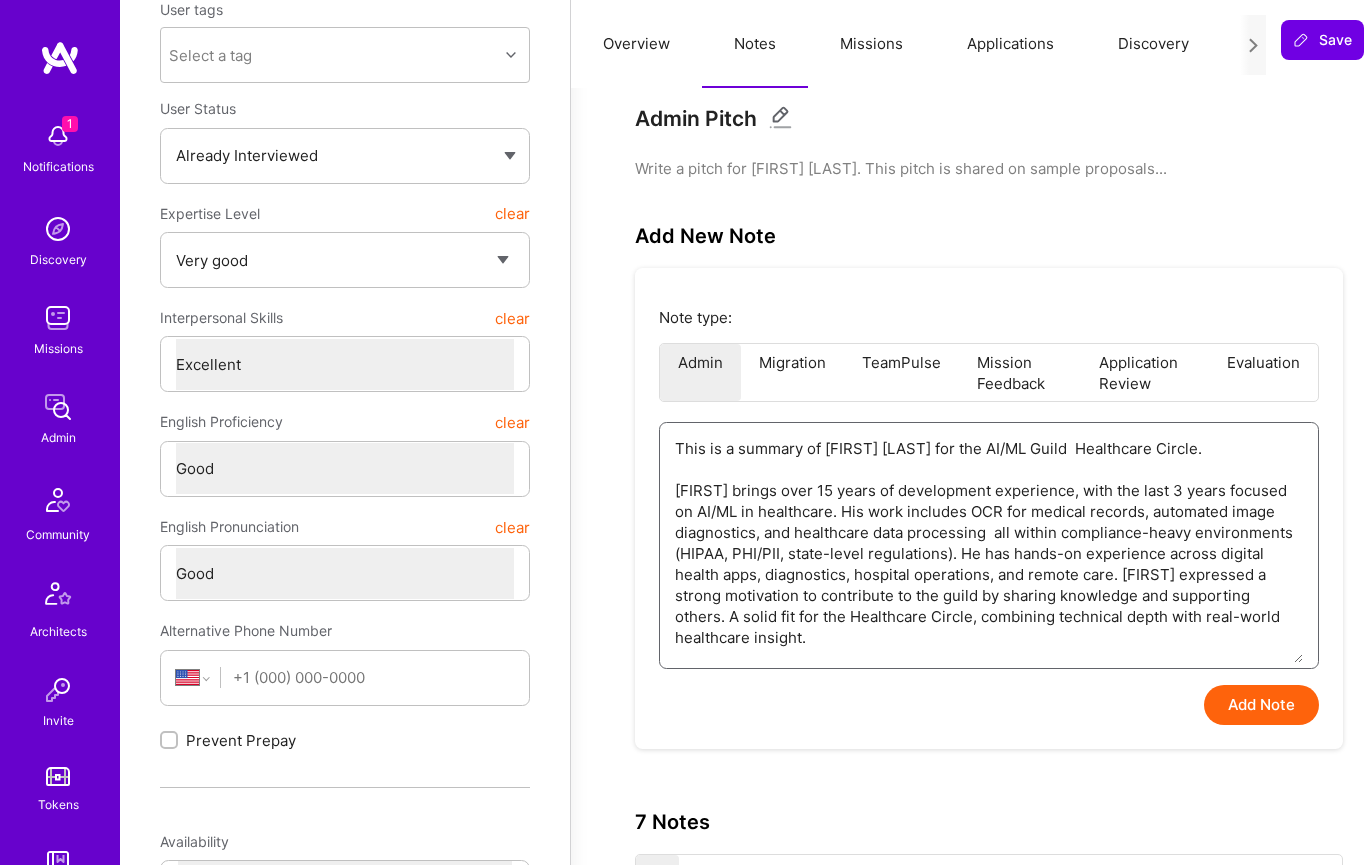 click on "This is a summary of [FIRST] [LAST] for the AI/ML Guild  Healthcare Circle.
[FIRST] brings over 15 years of development experience, with the last 3 years focused on AI/ML in healthcare. His work includes OCR for medical records, automated image diagnostics, and healthcare data processing  all within compliance-heavy environments (HIPAA, PHI/PII, state-level regulations). He has hands-on experience across digital health apps, diagnostics, hospital operations, and remote care. [FIRST] expressed a strong motivation to contribute to the guild by sharing knowledge and supporting others. A solid fit for the Healthcare Circle, combining technical depth with real-world healthcare insight." at bounding box center (989, 543) 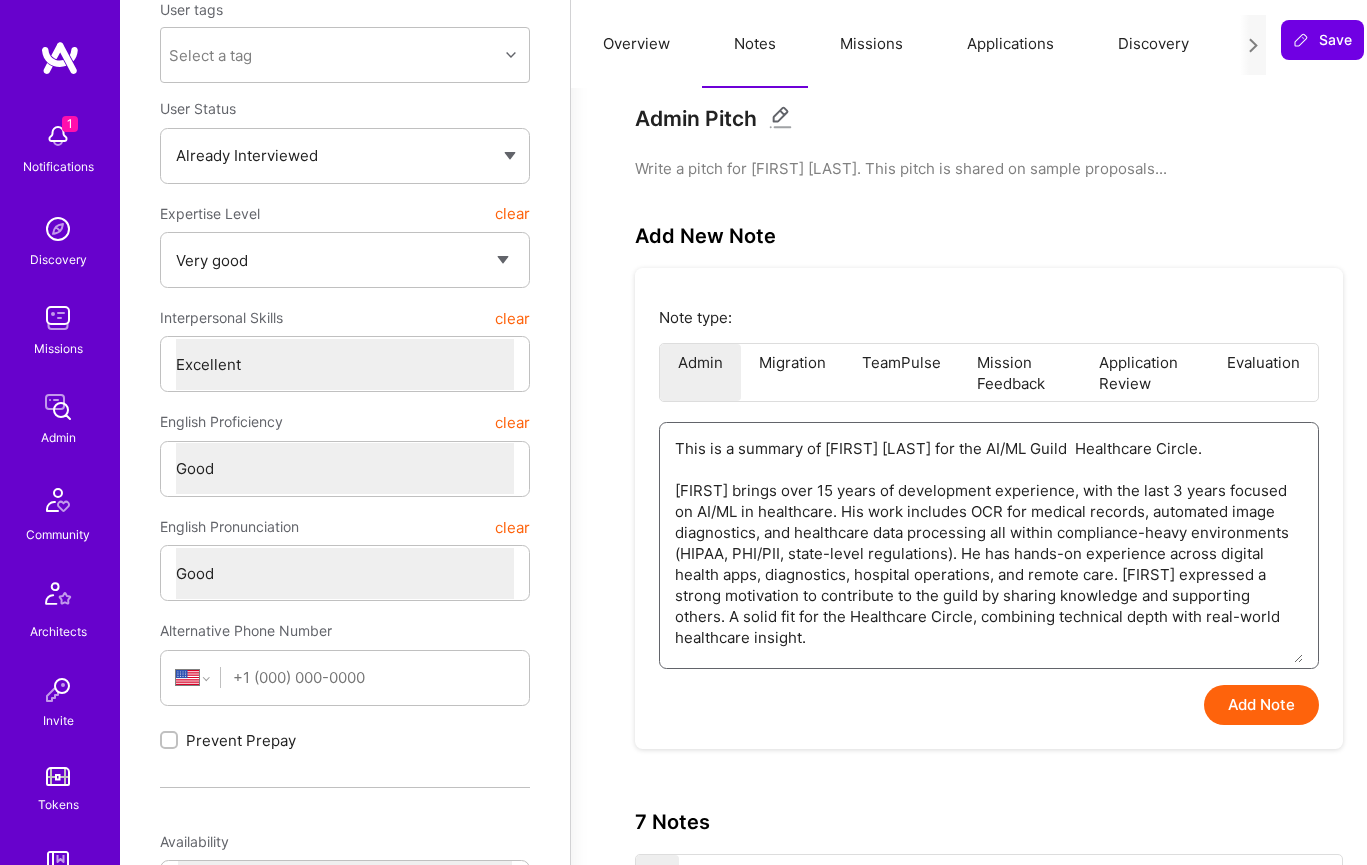 type on "x" 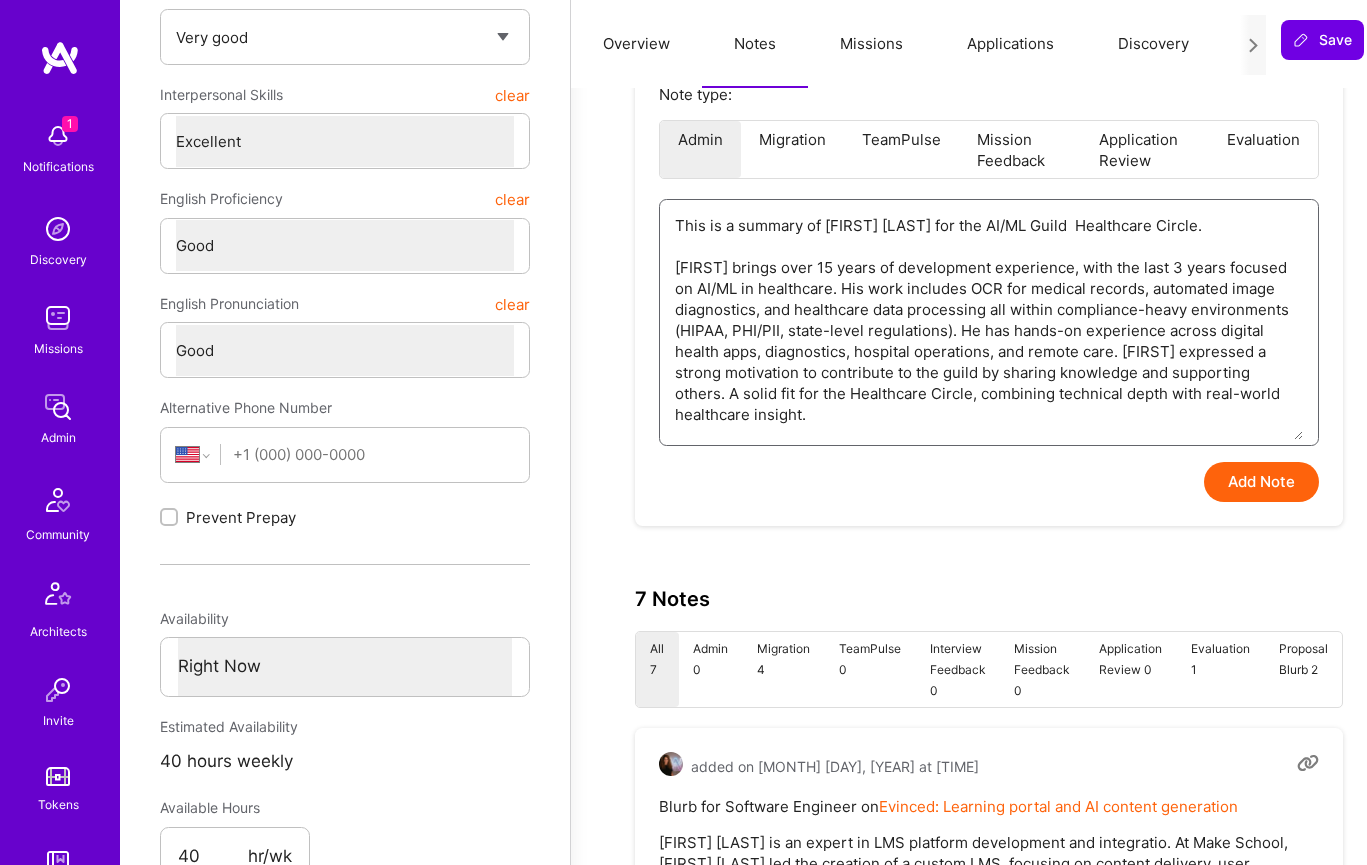 scroll, scrollTop: 315, scrollLeft: 0, axis: vertical 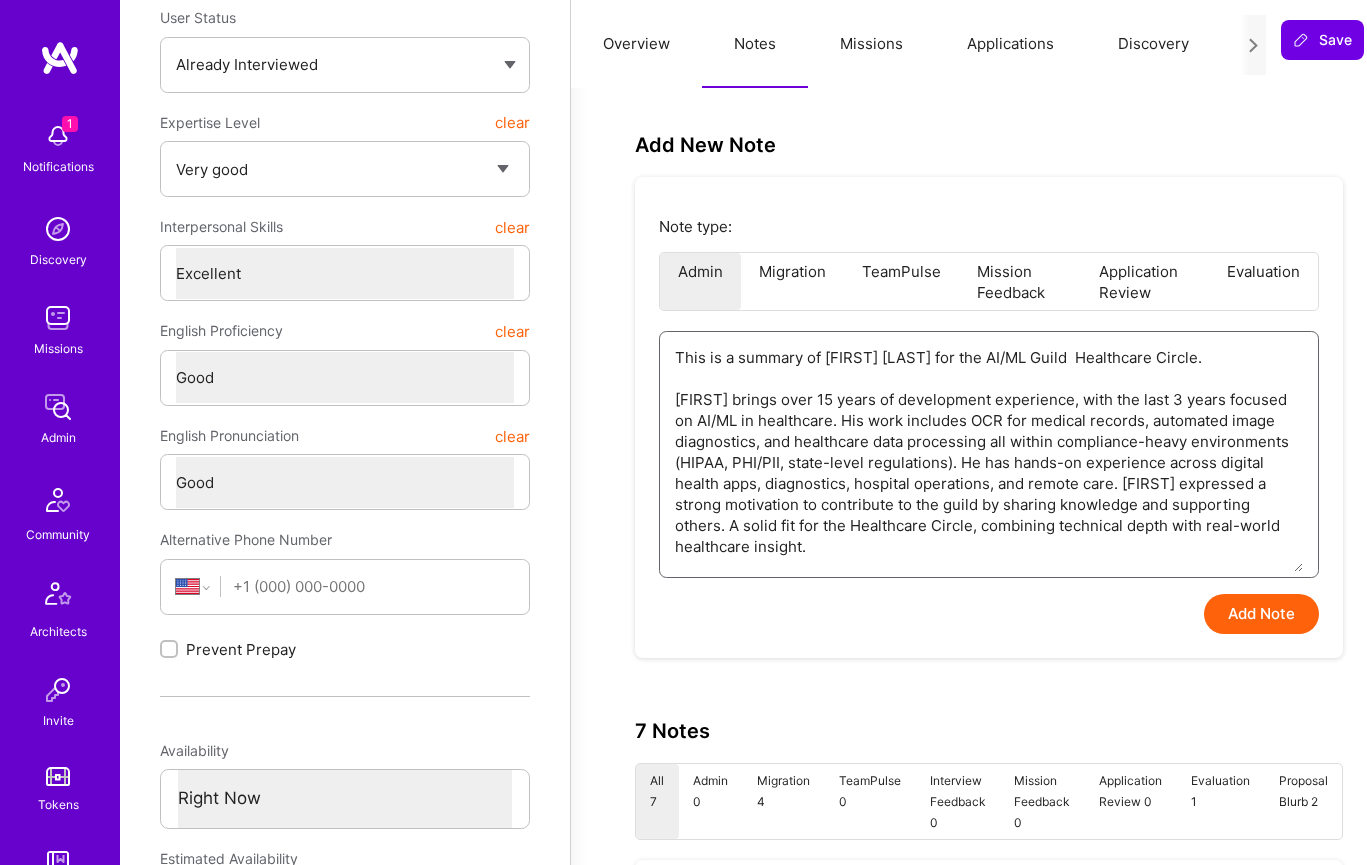 click on "This is a summary of [FIRST] [LAST] for the AI/ML Guild  Healthcare Circle.
[FIRST] brings over 15 years of development experience, with the last 3 years focused on AI/ML in healthcare. His work includes OCR for medical records, automated image diagnostics, and healthcare data processing all within compliance-heavy environments (HIPAA, PHI/PII, state-level regulations). He has hands-on experience across digital health apps, diagnostics, hospital operations, and remote care. [FIRST] expressed a strong motivation to contribute to the guild by sharing knowledge and supporting others. A solid fit for the Healthcare Circle, combining technical depth with real-world healthcare insight." at bounding box center [989, 452] 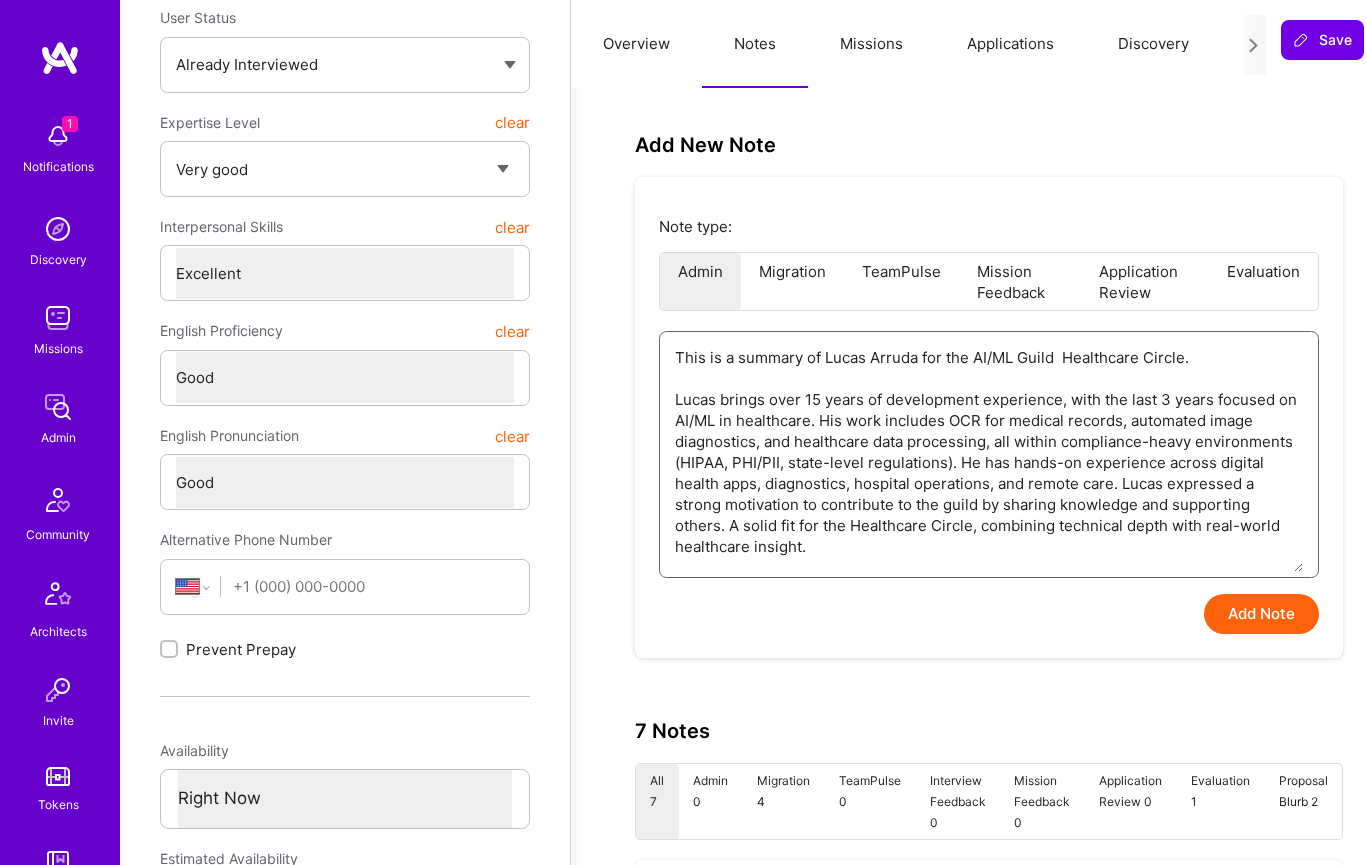 type on "x" 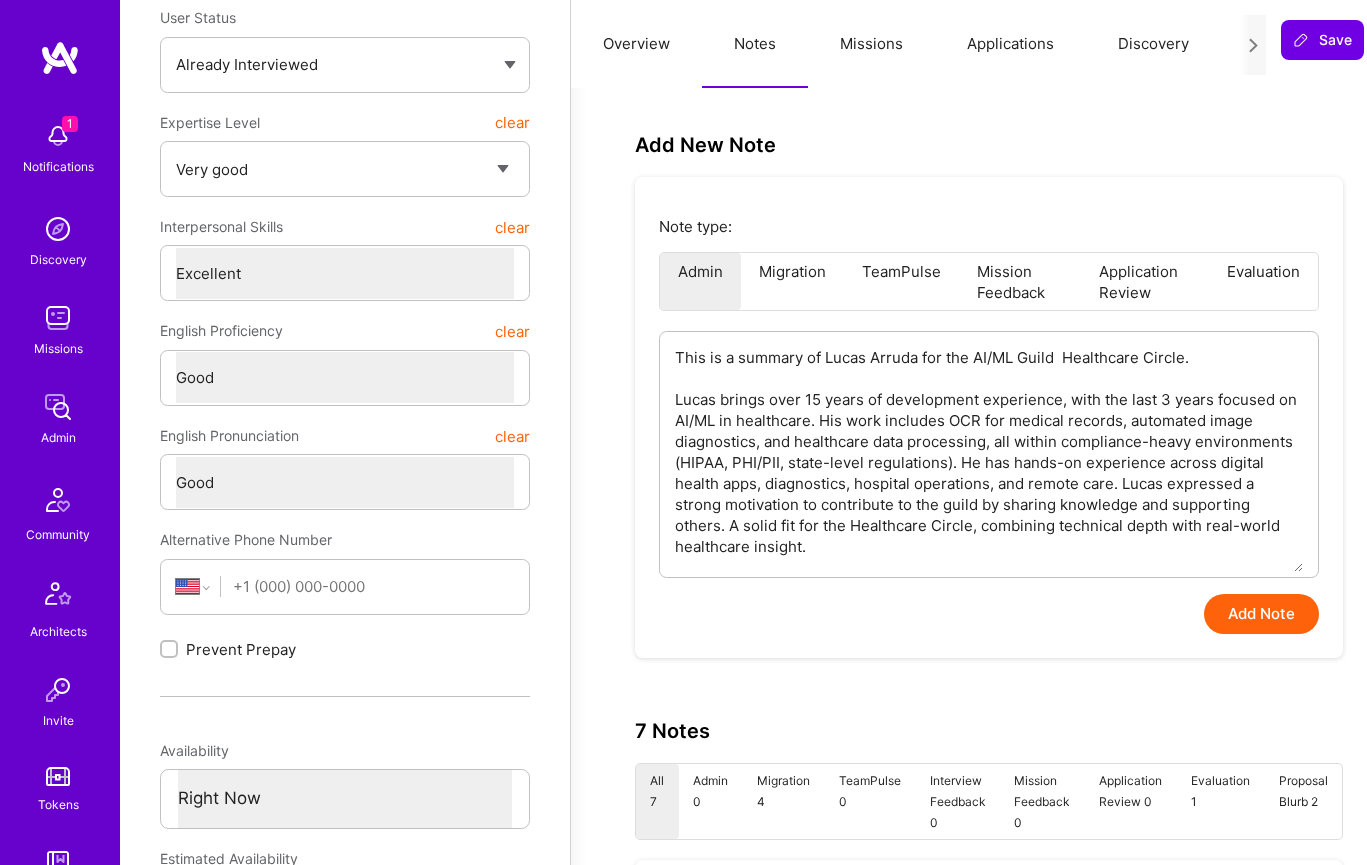 click on "Add Note" at bounding box center (1261, 614) 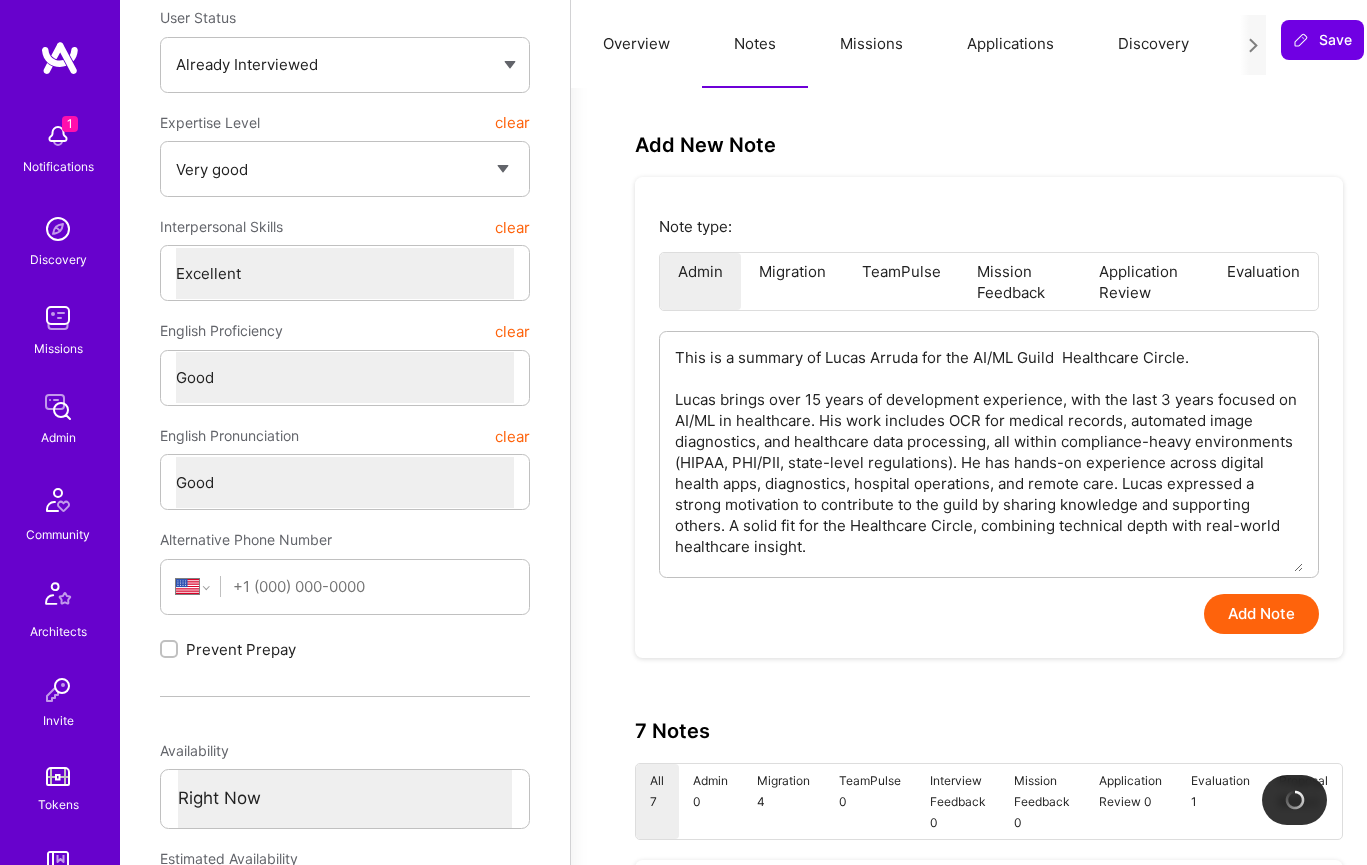 type on "x" 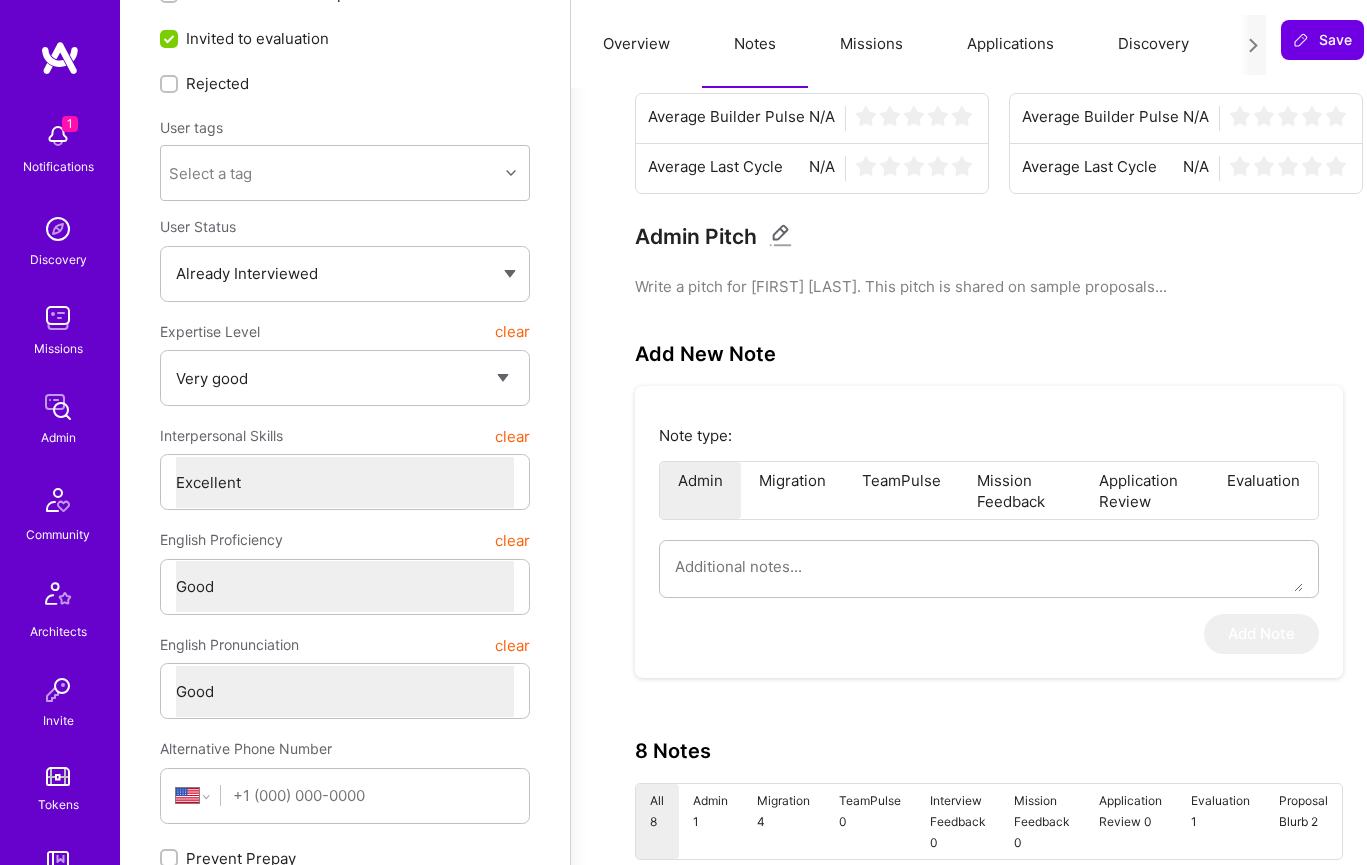 scroll, scrollTop: 0, scrollLeft: 0, axis: both 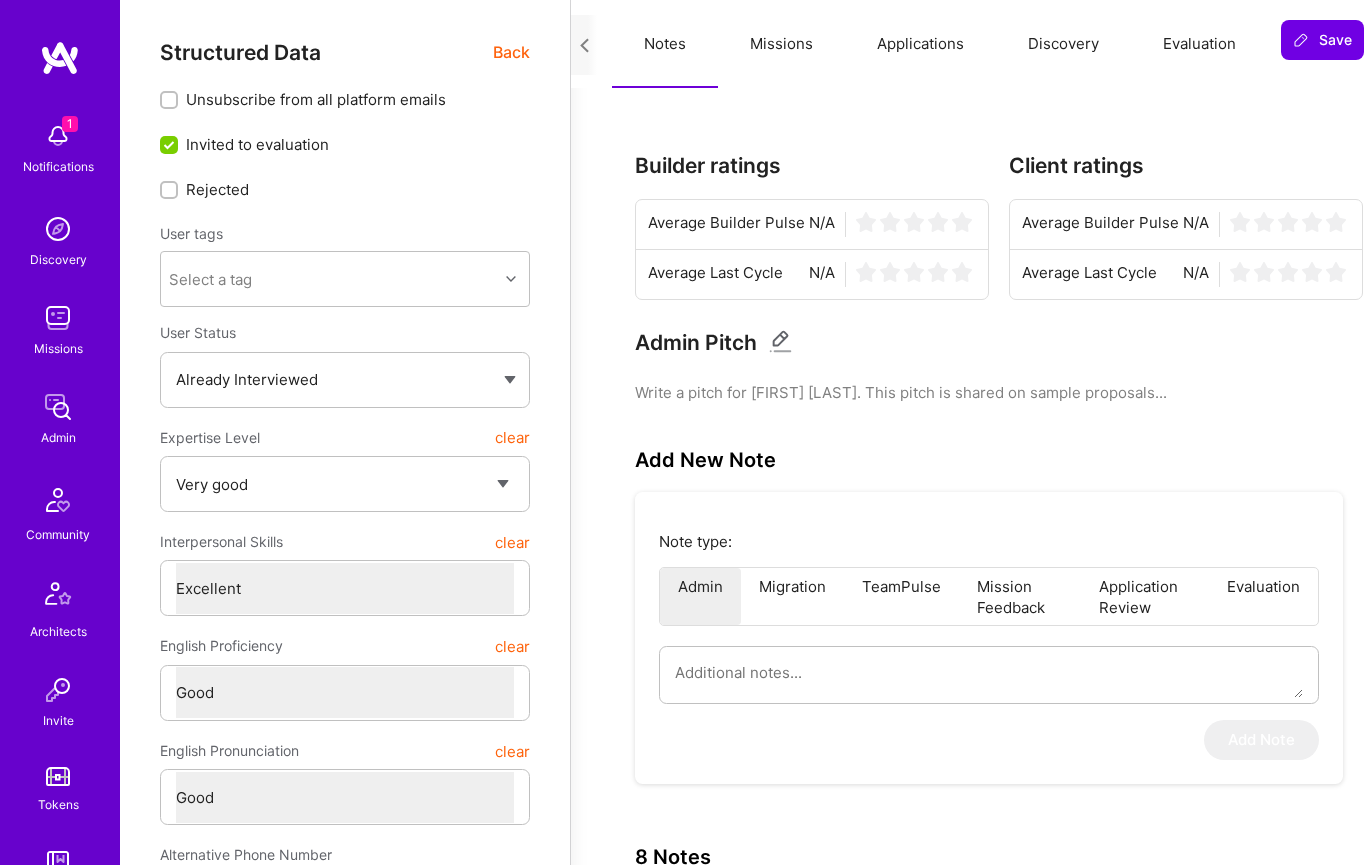 click on "Evaluation" at bounding box center (1199, 44) 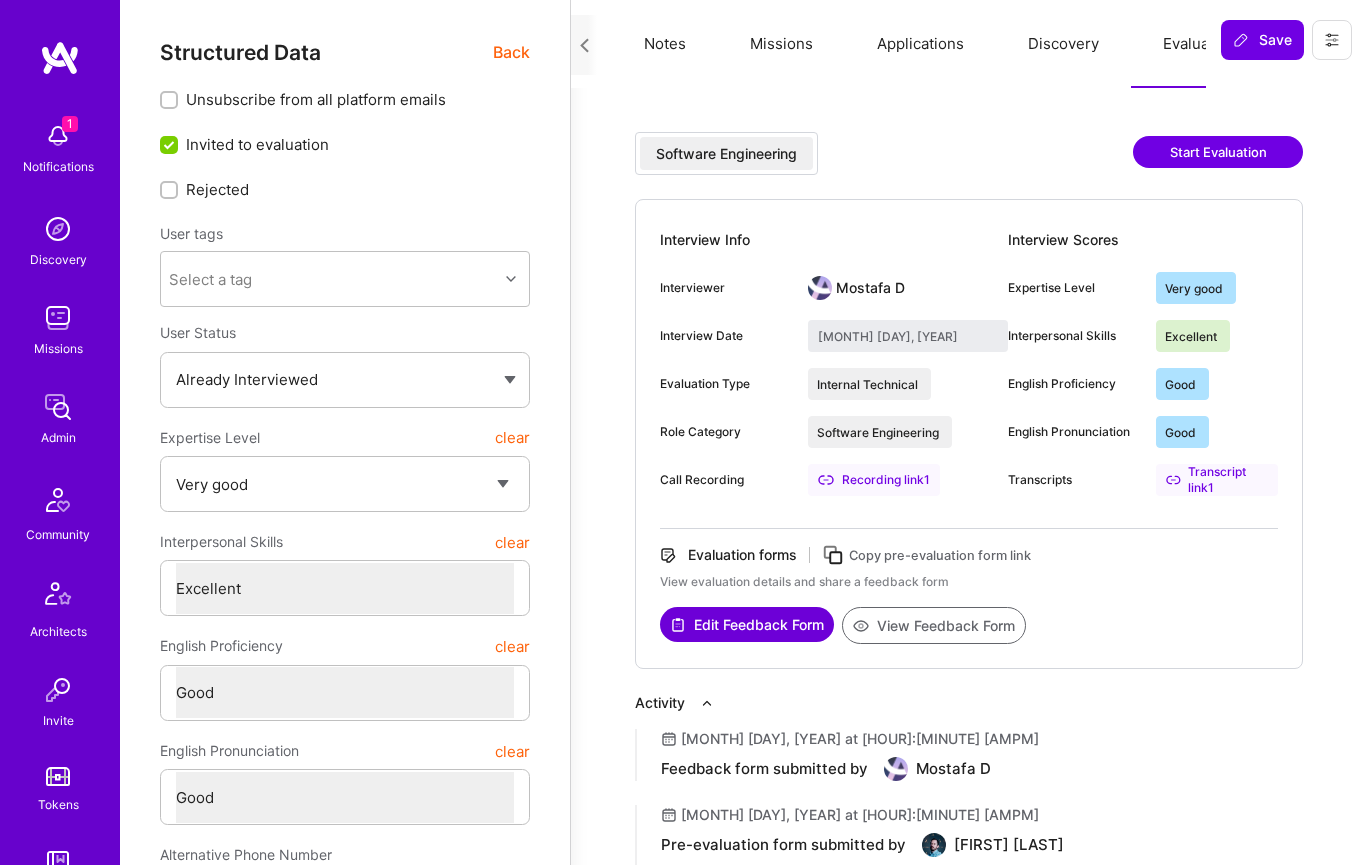 click on "View Feedback Form" at bounding box center [934, 625] 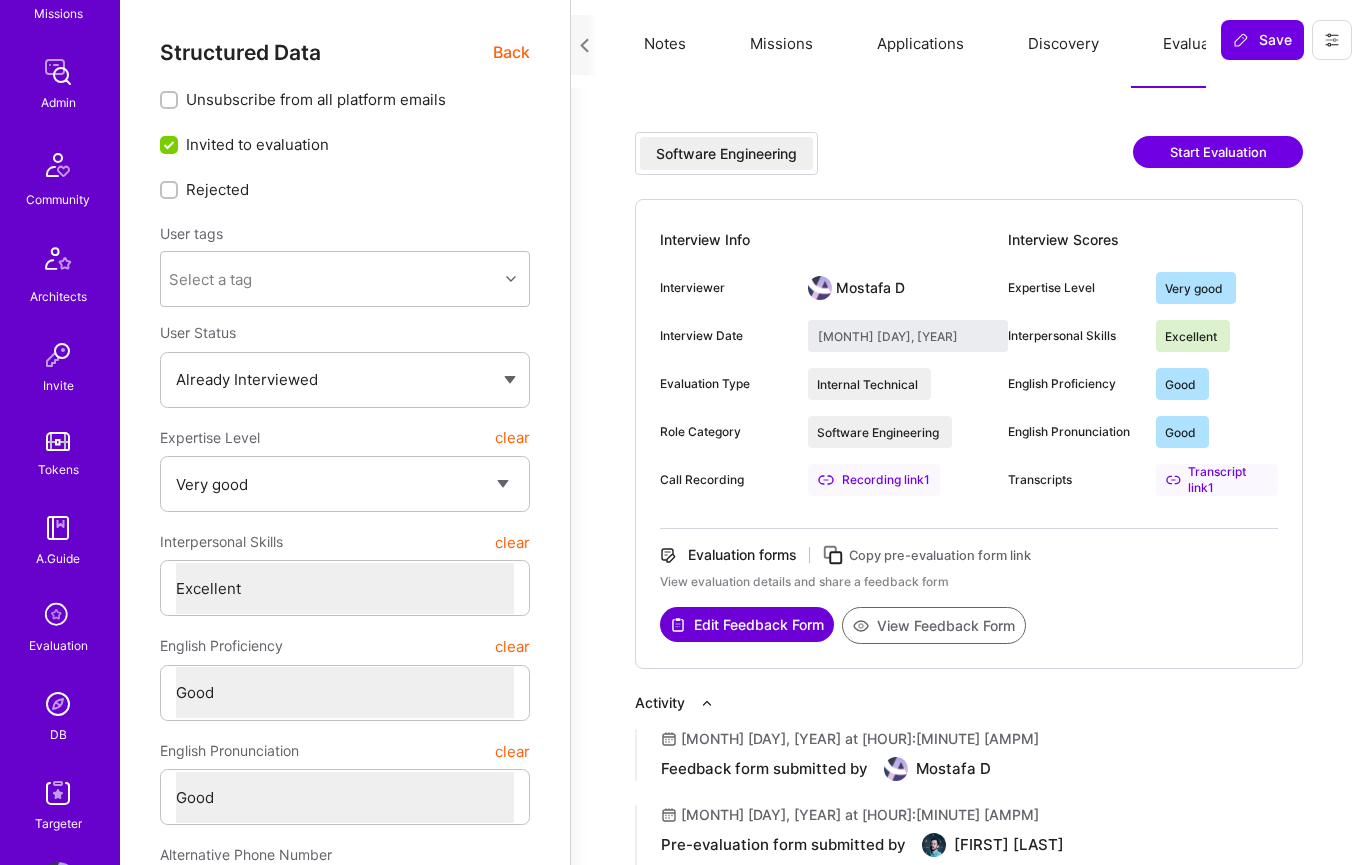 scroll, scrollTop: 358, scrollLeft: 0, axis: vertical 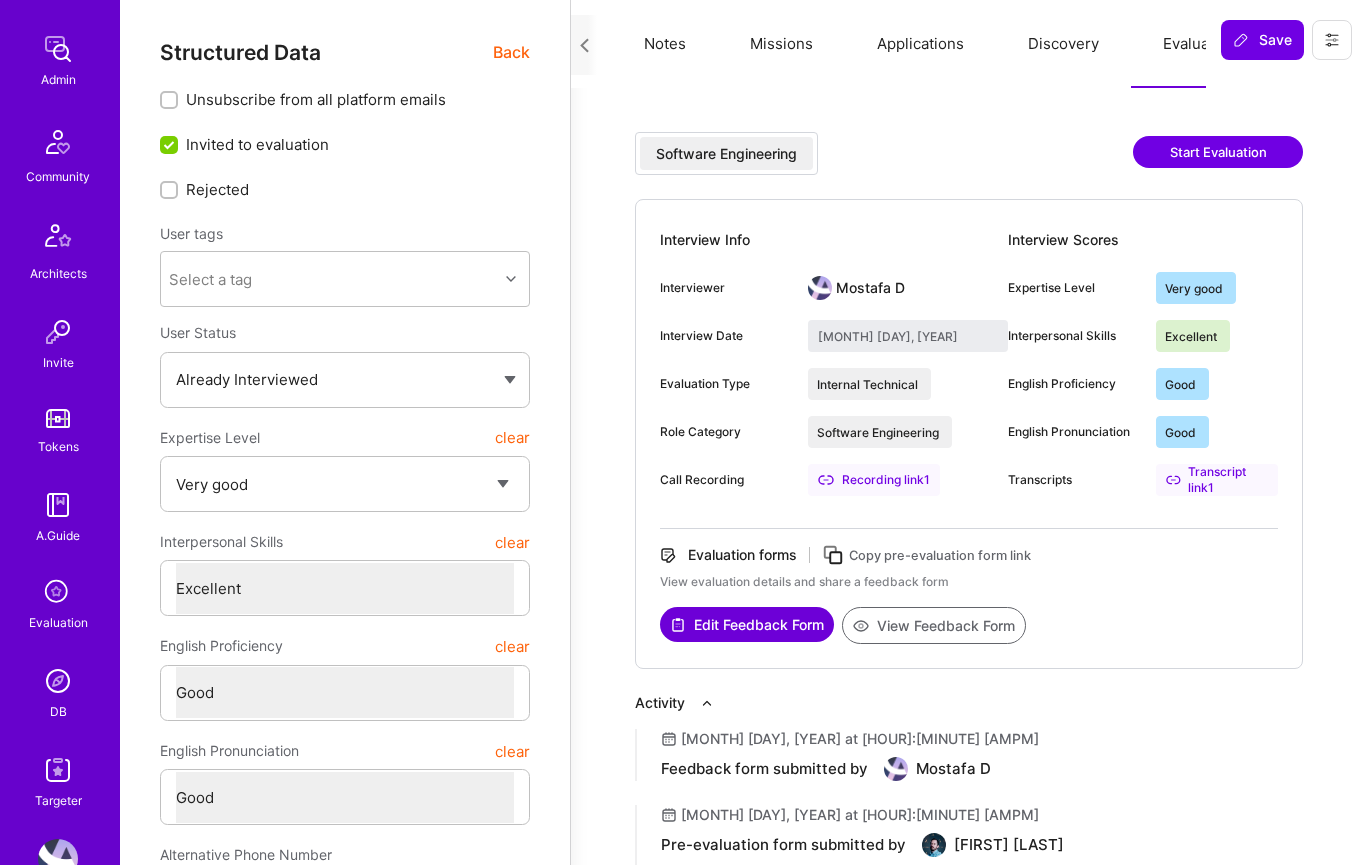 click at bounding box center [58, 681] 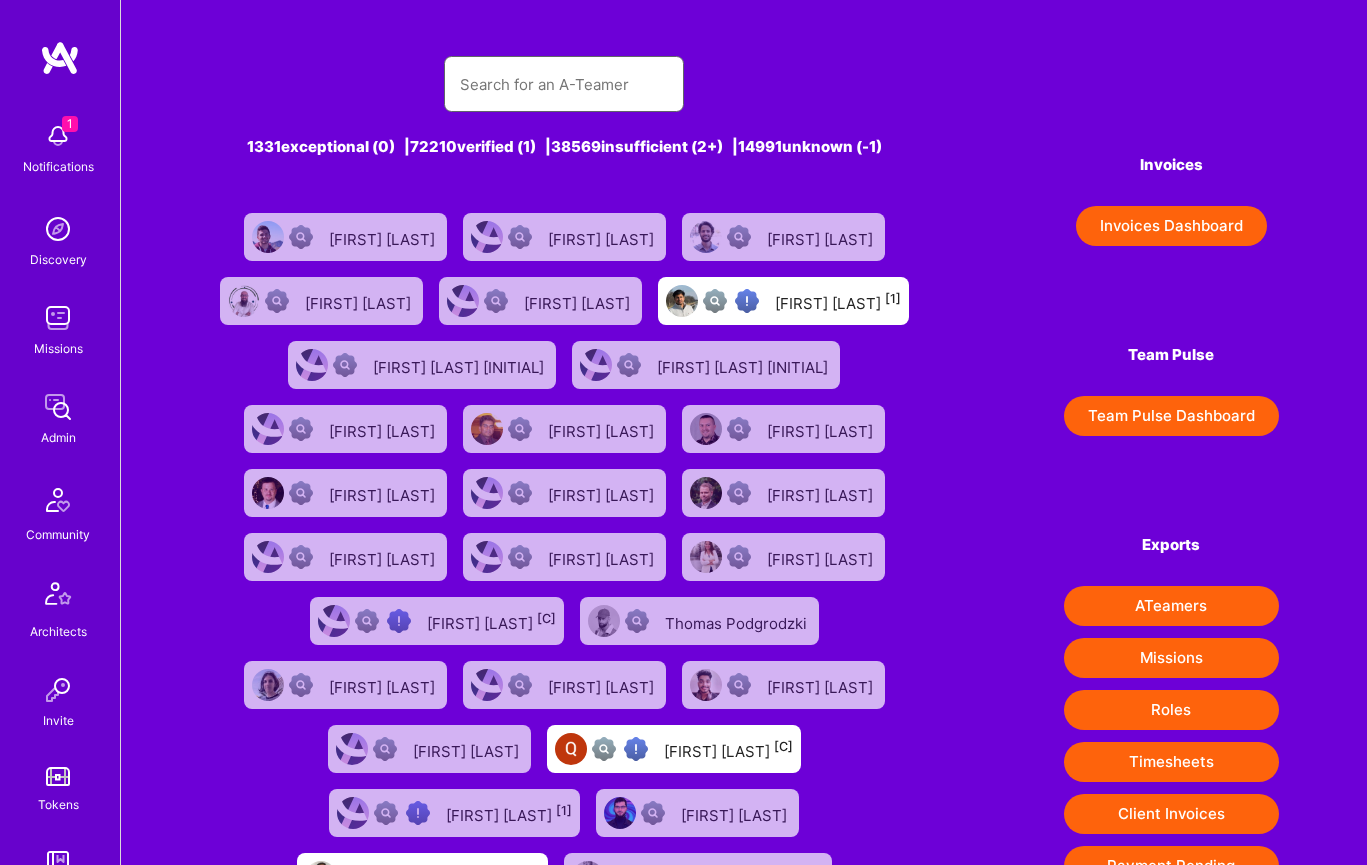 click at bounding box center [564, 84] 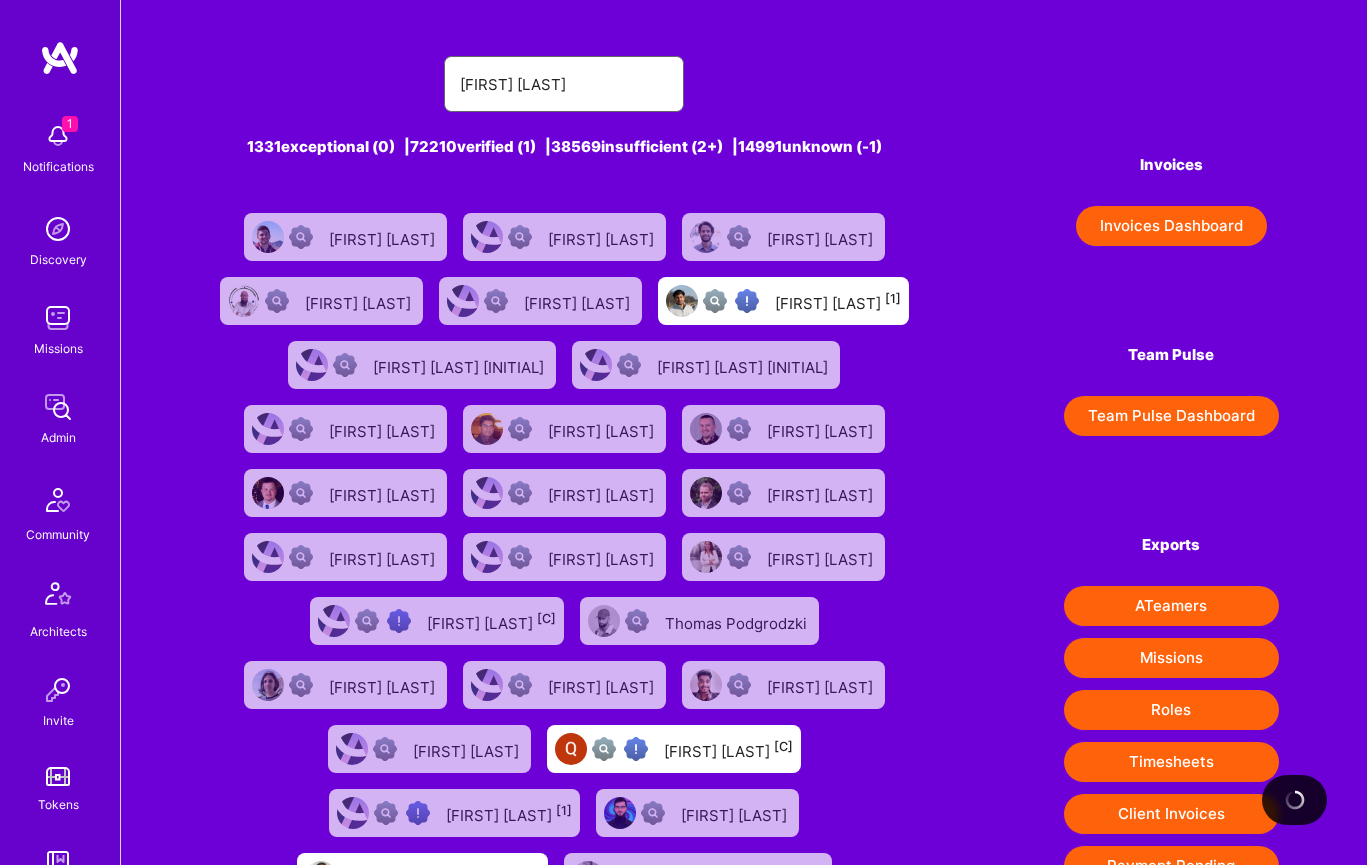 type on "[FIRST] [LAST]" 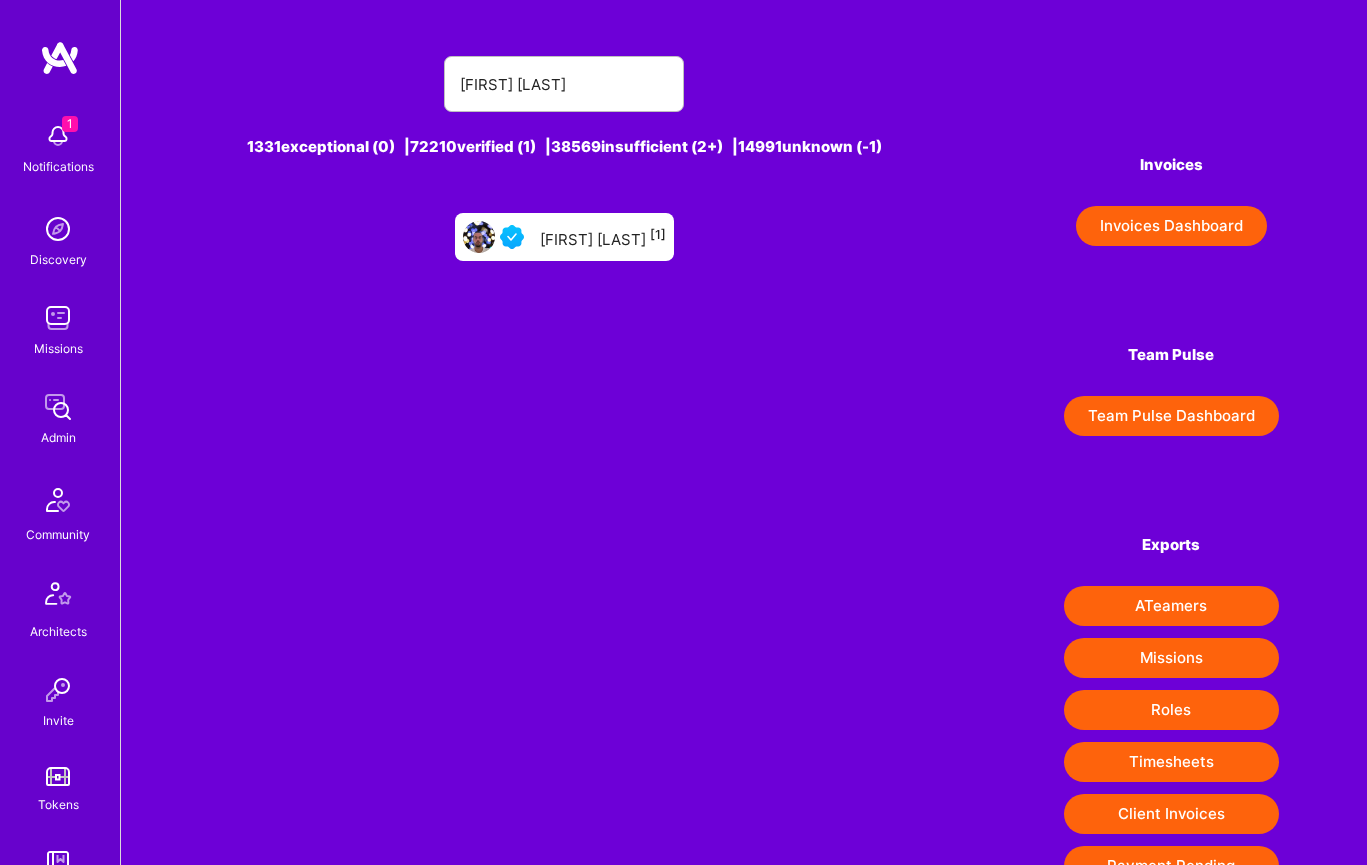 click on "[FIRST] [LAST] [1]" at bounding box center (603, 237) 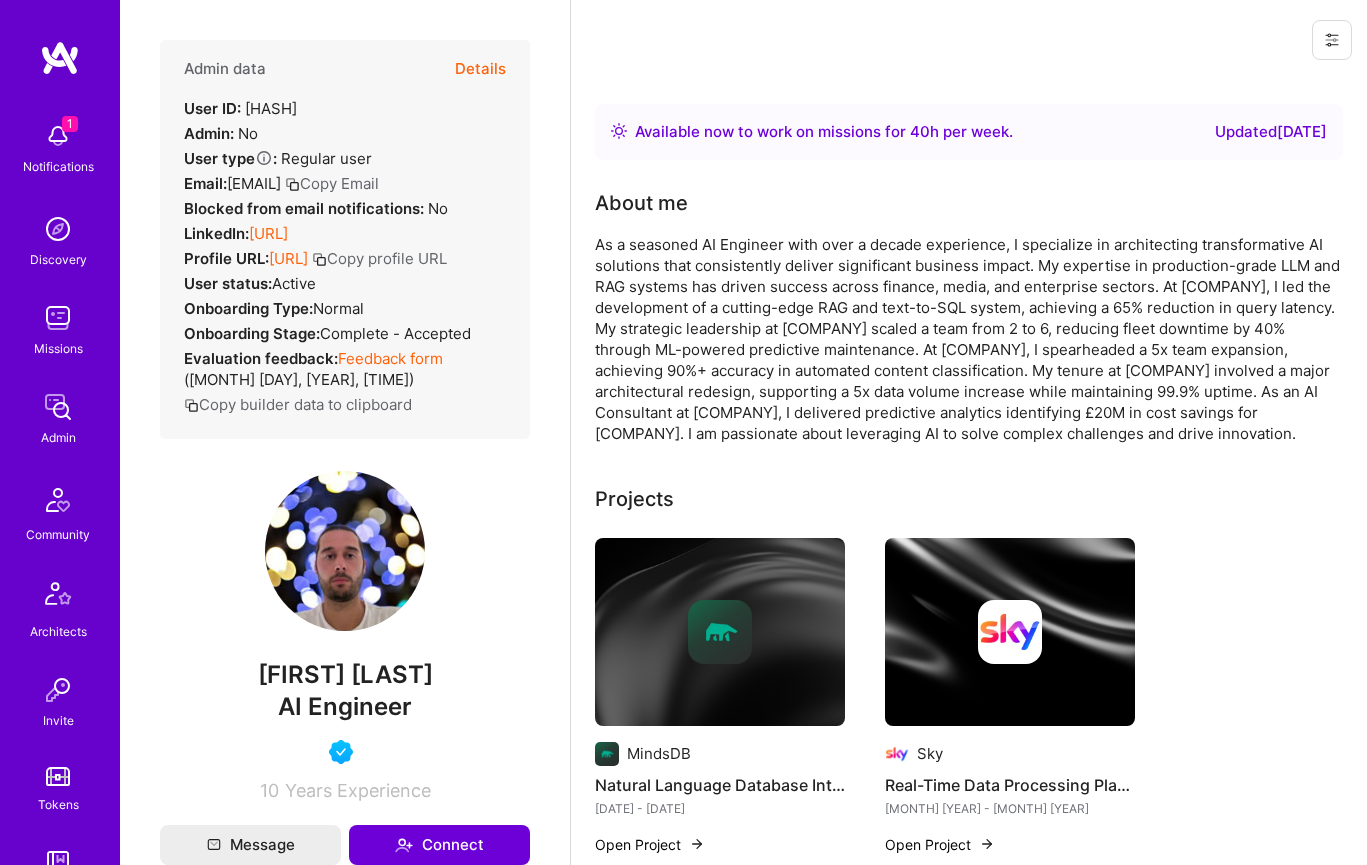click on "Copy Email" at bounding box center (332, 183) 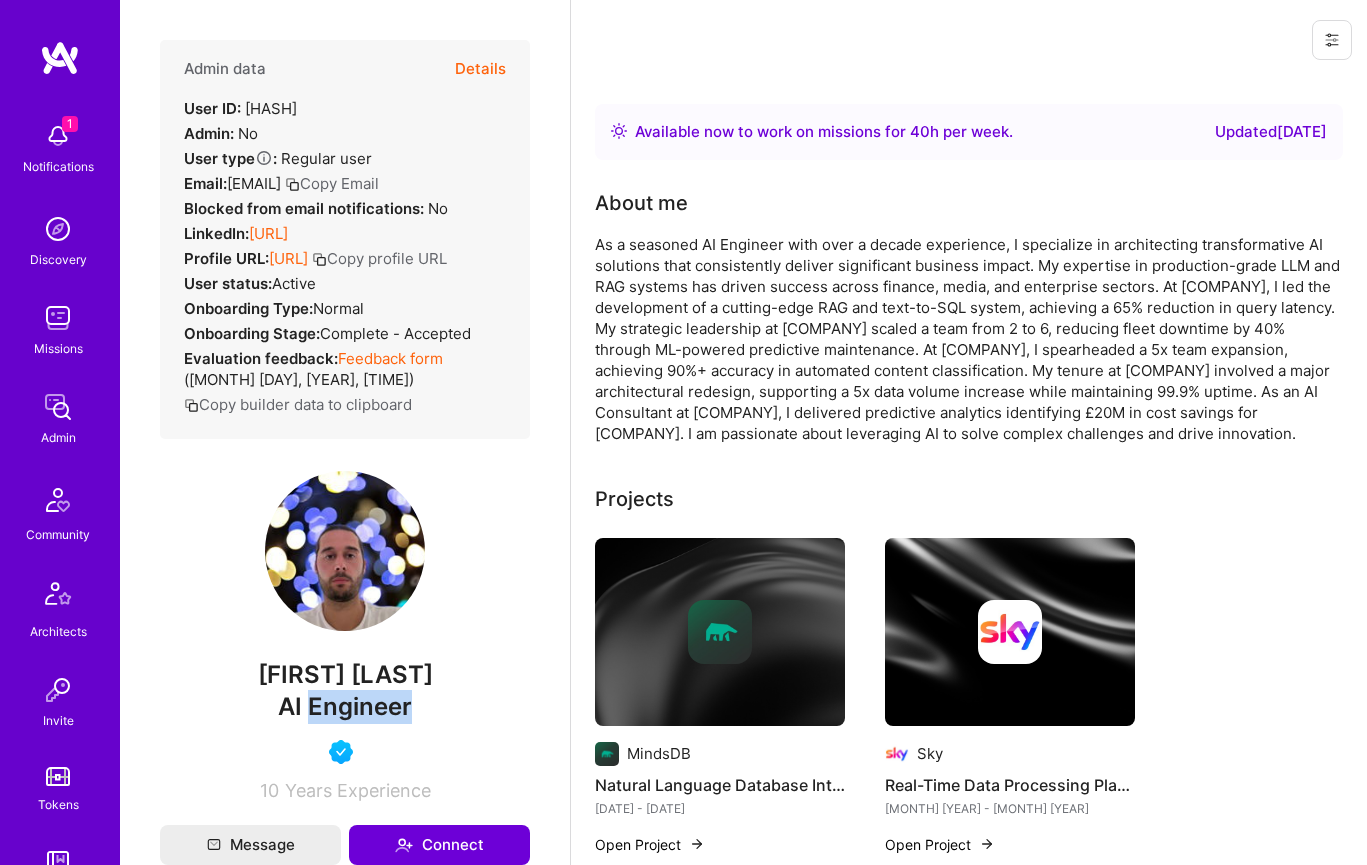 click on "AI Engineer" at bounding box center [345, 706] 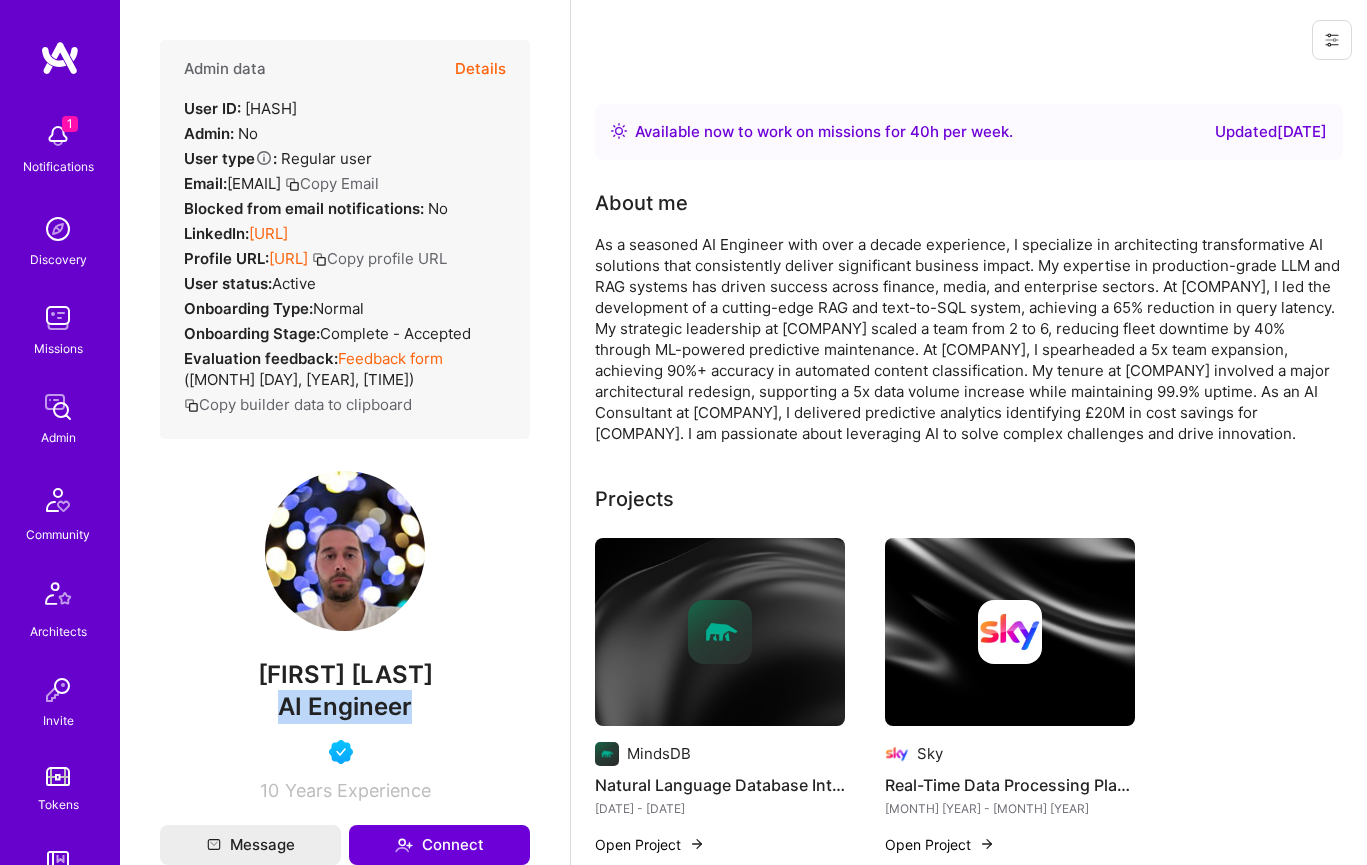 click on "AI Engineer" at bounding box center [345, 706] 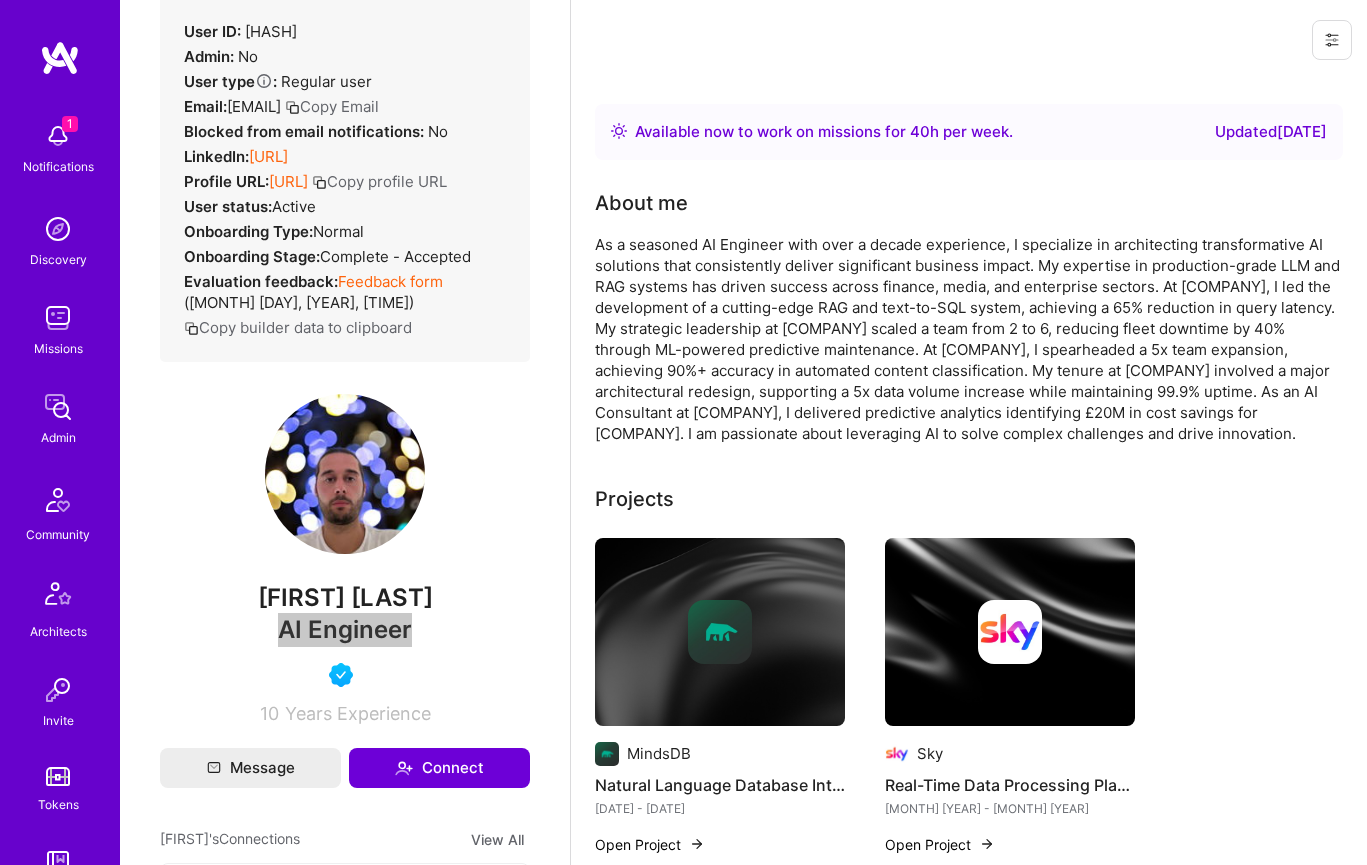 scroll, scrollTop: 71, scrollLeft: 0, axis: vertical 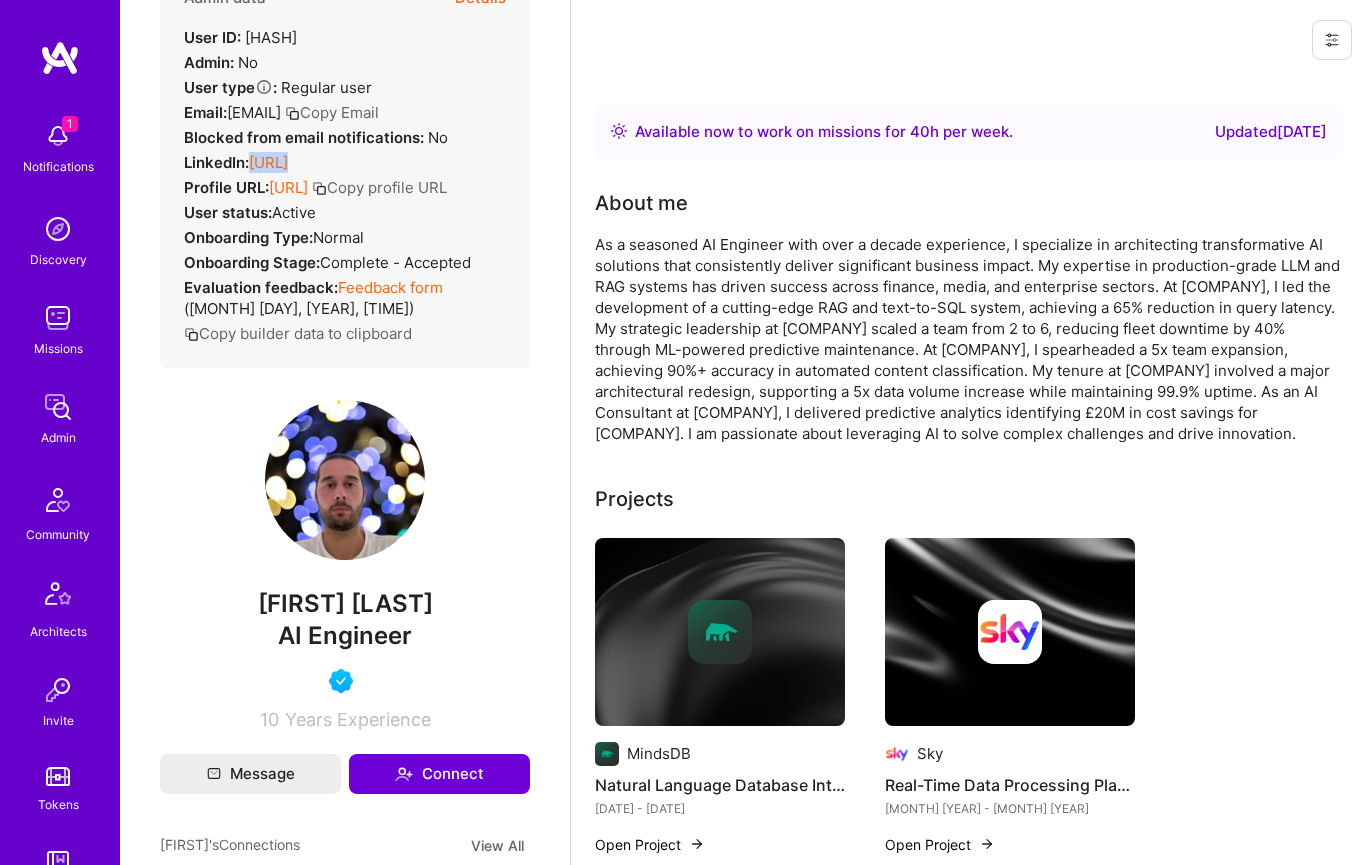 drag, startPoint x: 250, startPoint y: 164, endPoint x: 522, endPoint y: 157, distance: 272.09006 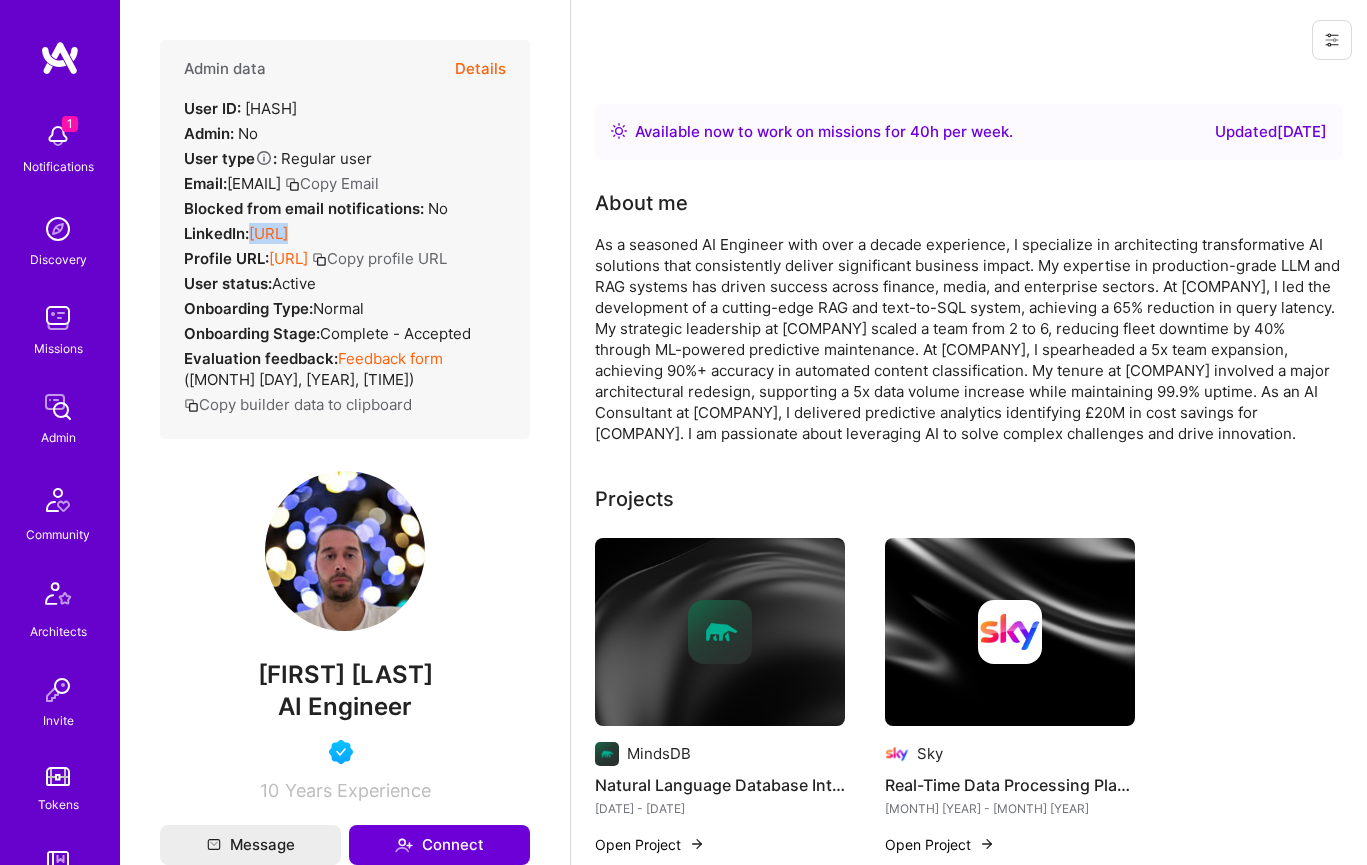 click on "Details" at bounding box center [480, 69] 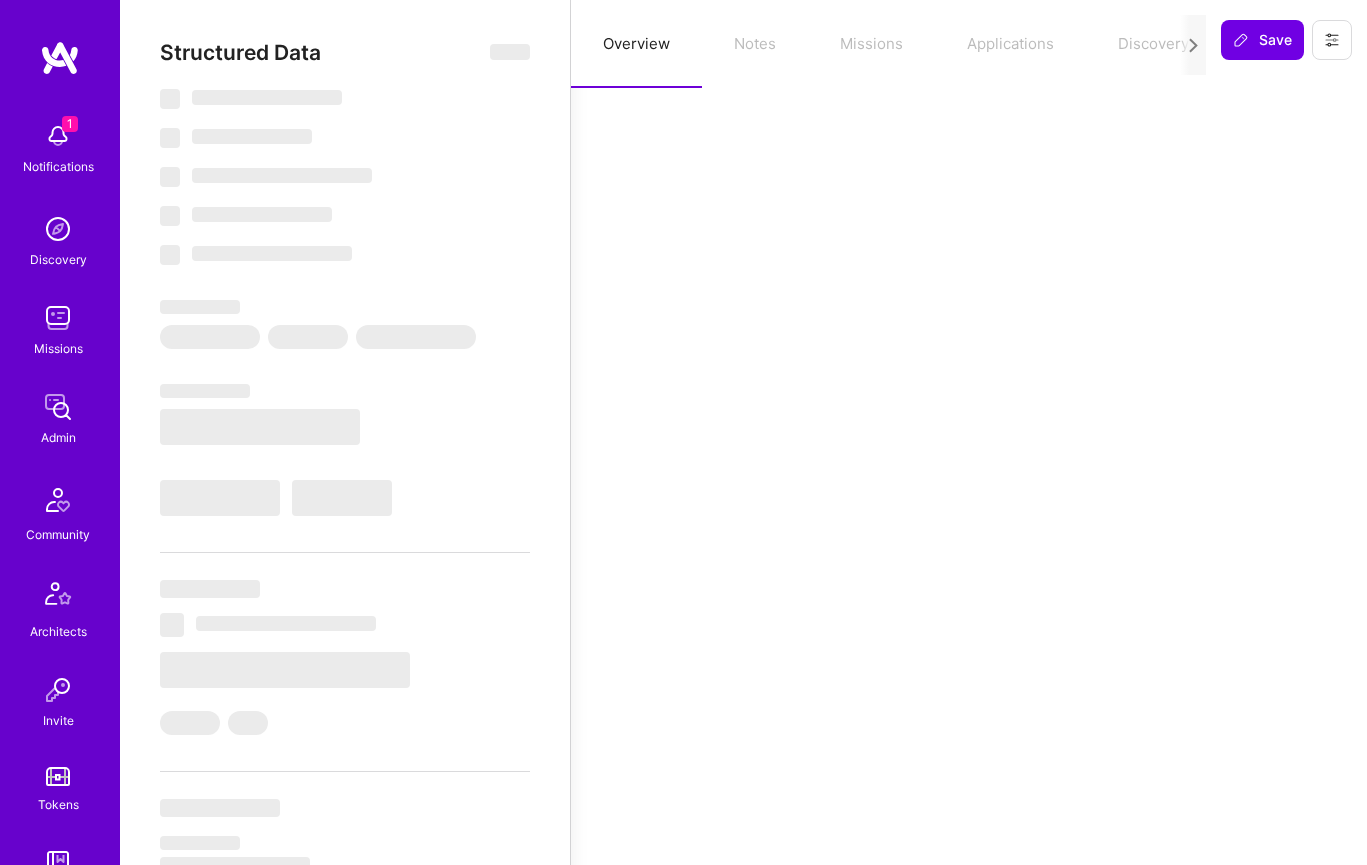 click on "Overview Notes Missions Applications Discovery Evaluation" at bounding box center [888, 44] 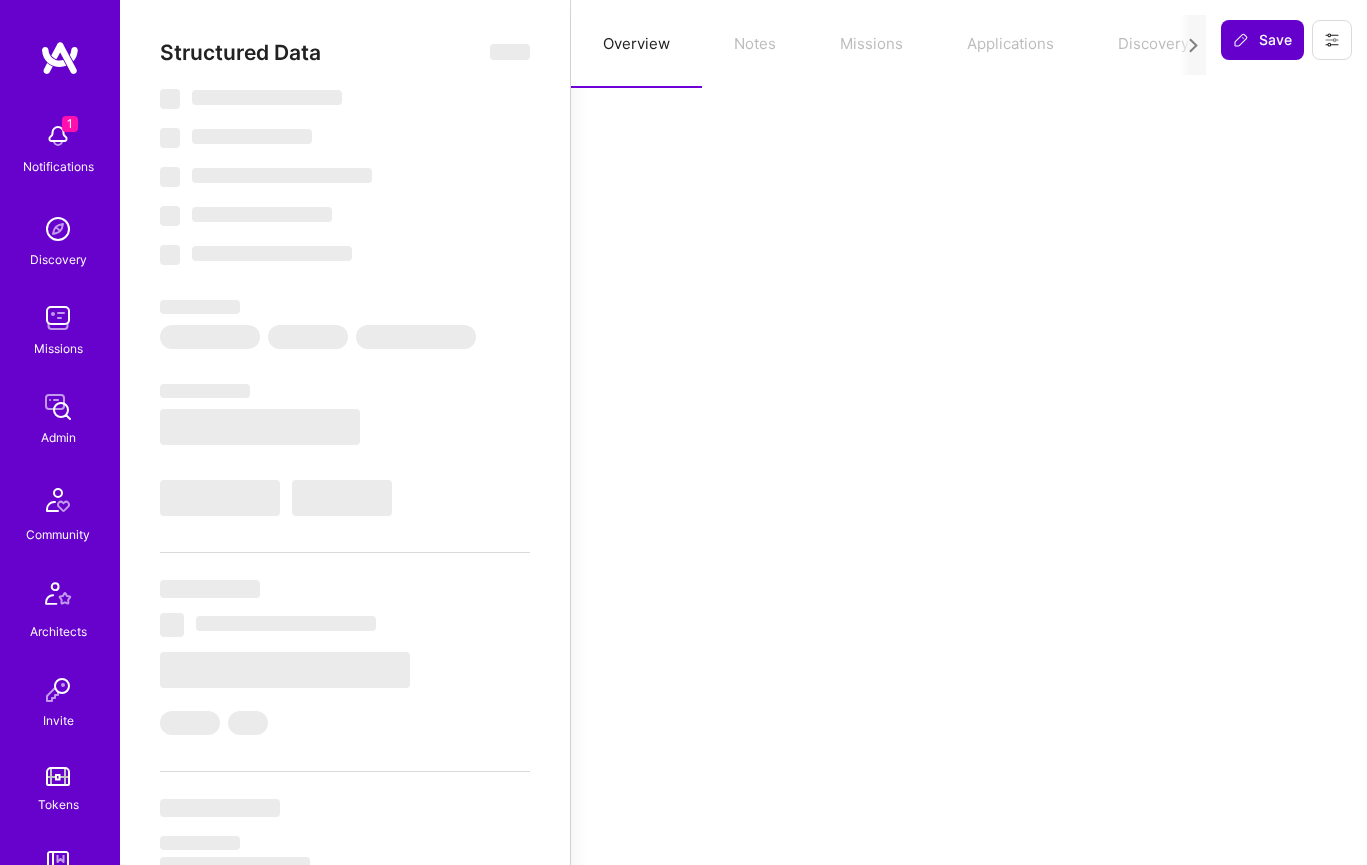 type on "x" 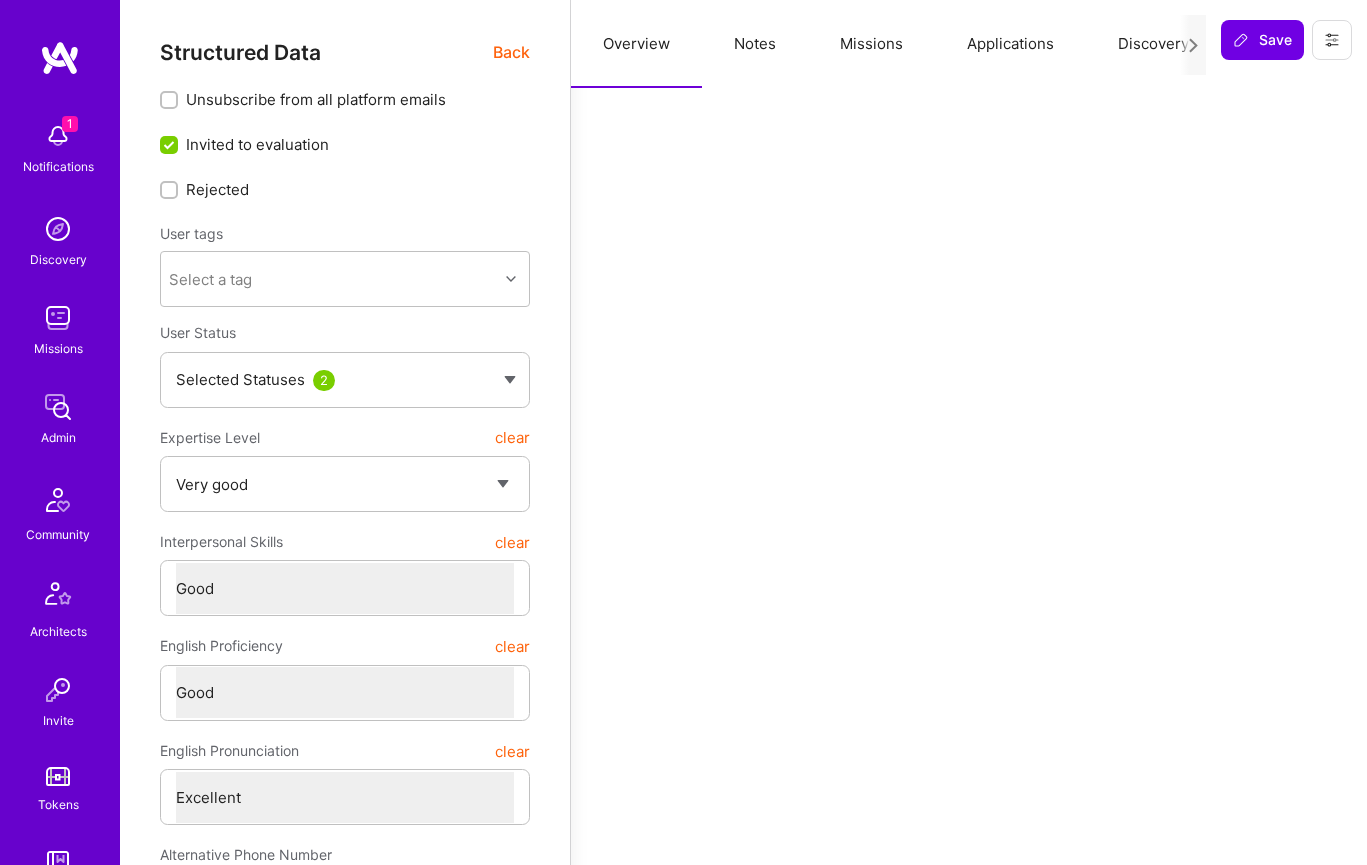 click on "Notes" at bounding box center (755, 44) 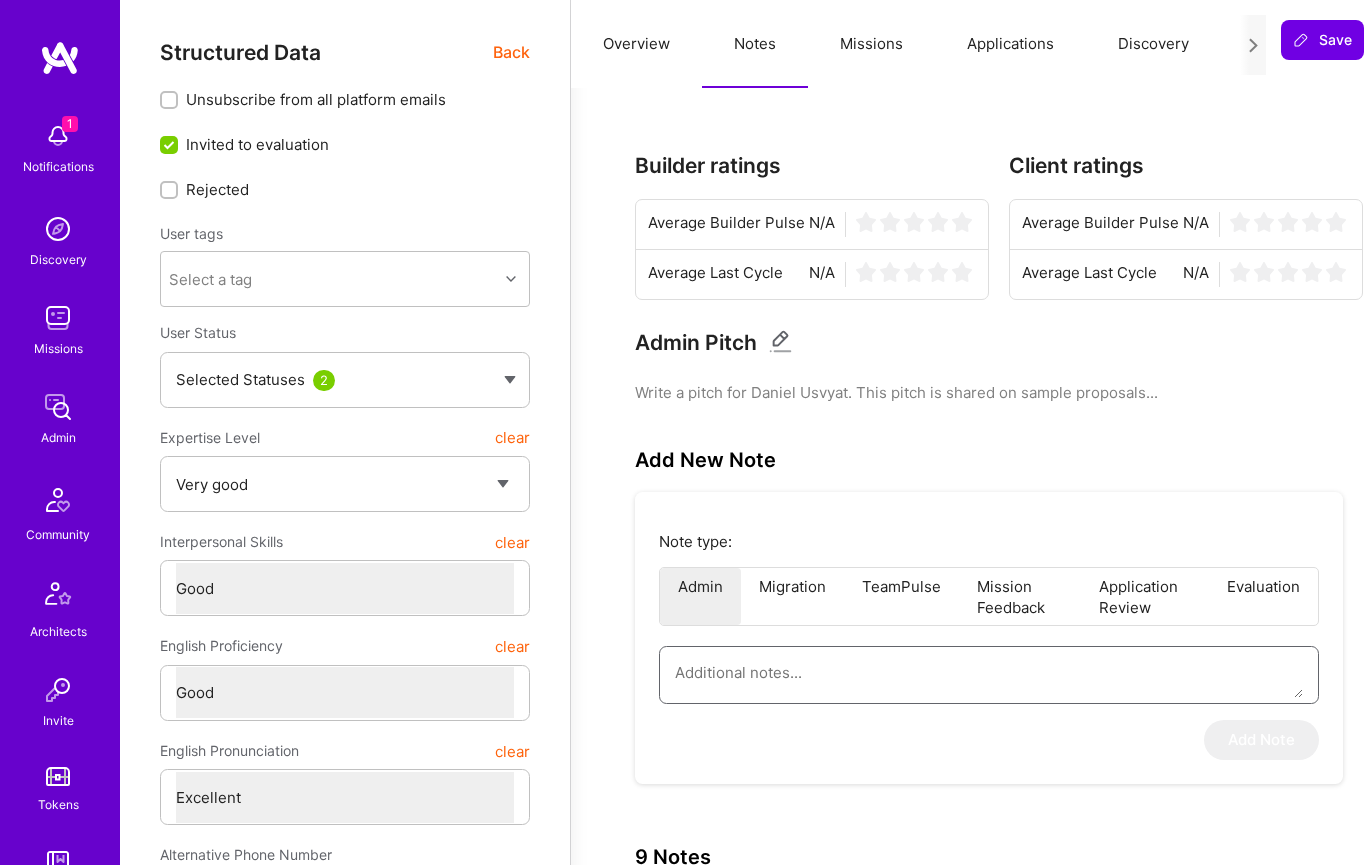 click at bounding box center (989, 672) 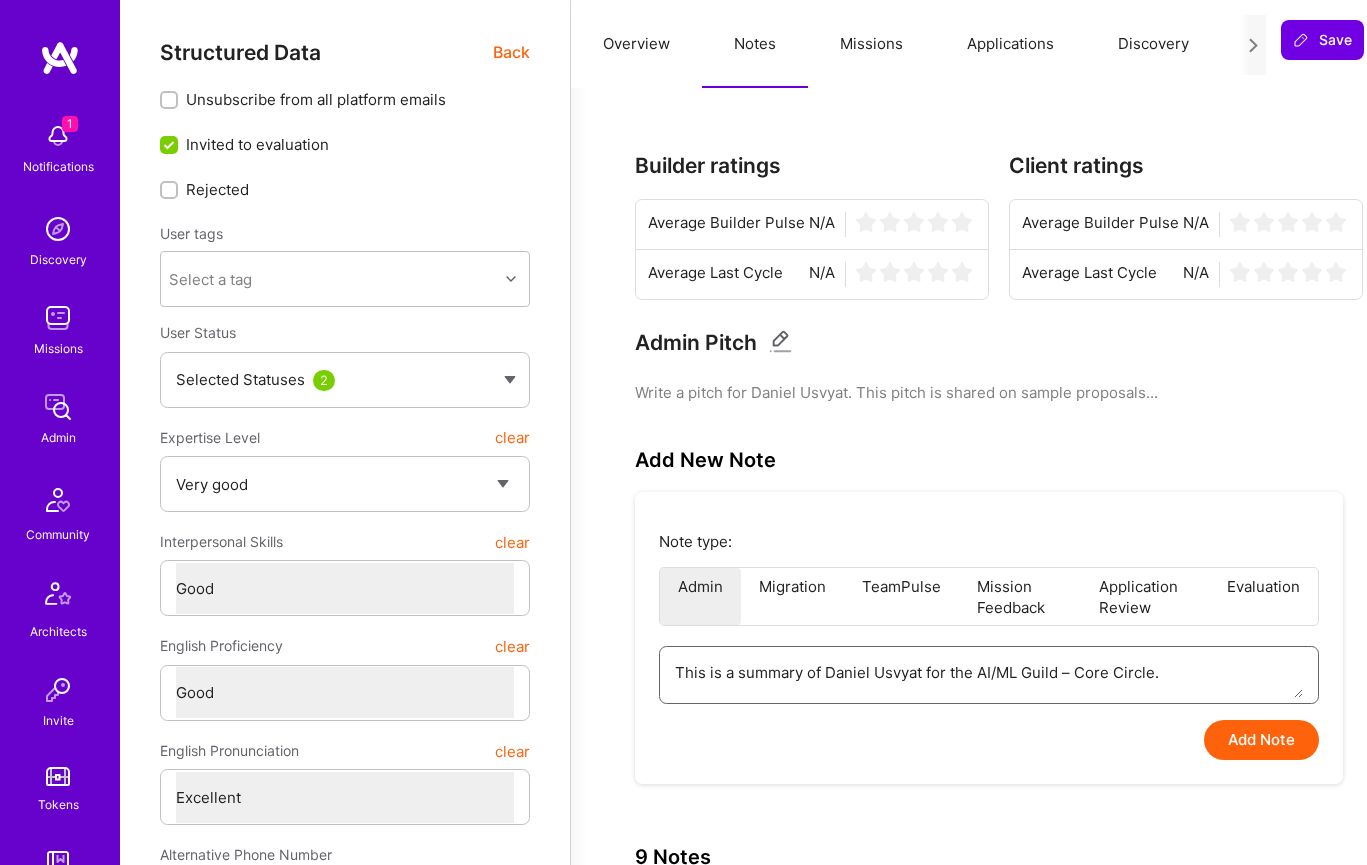 scroll, scrollTop: 49, scrollLeft: 0, axis: vertical 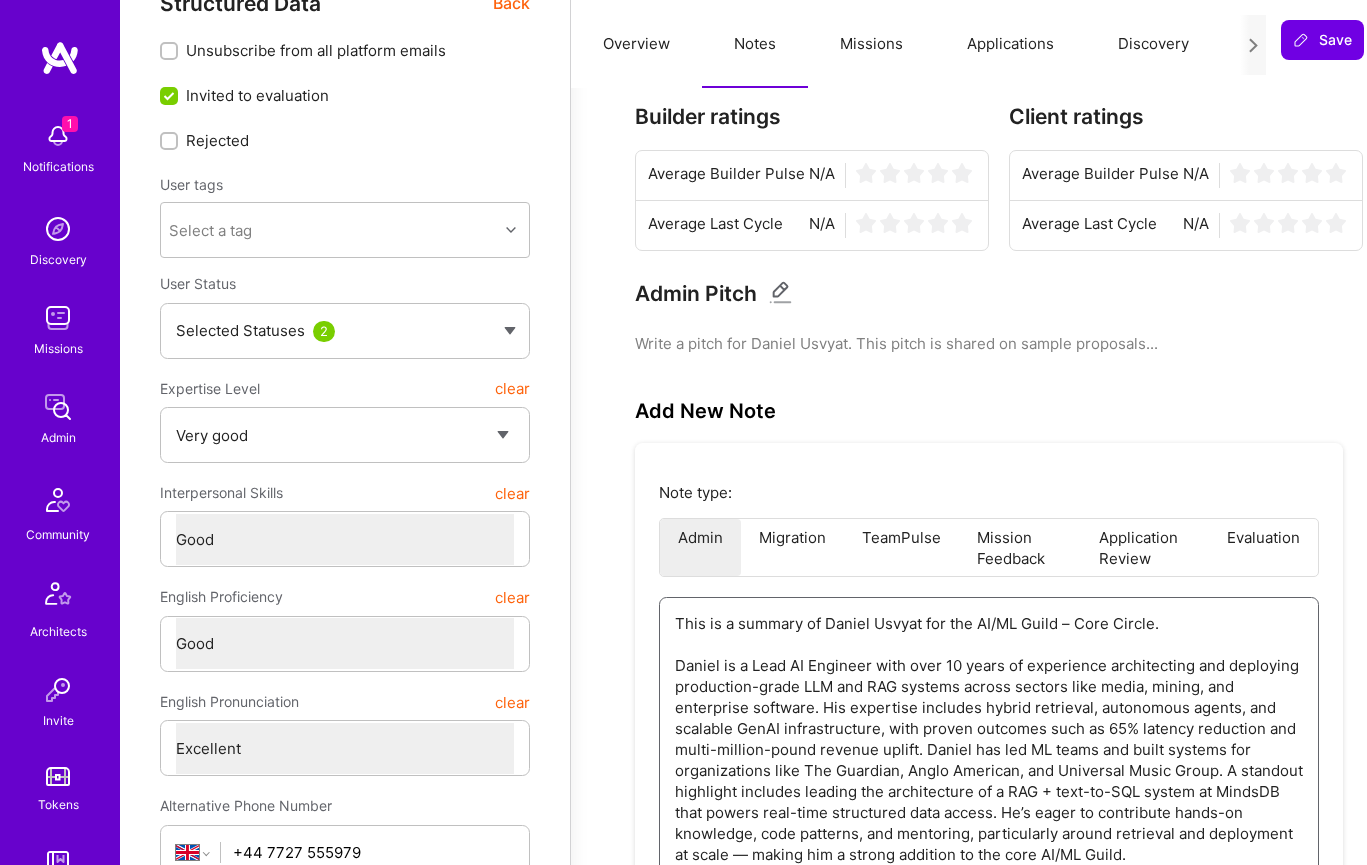 drag, startPoint x: 1066, startPoint y: 623, endPoint x: 1252, endPoint y: 611, distance: 186.38669 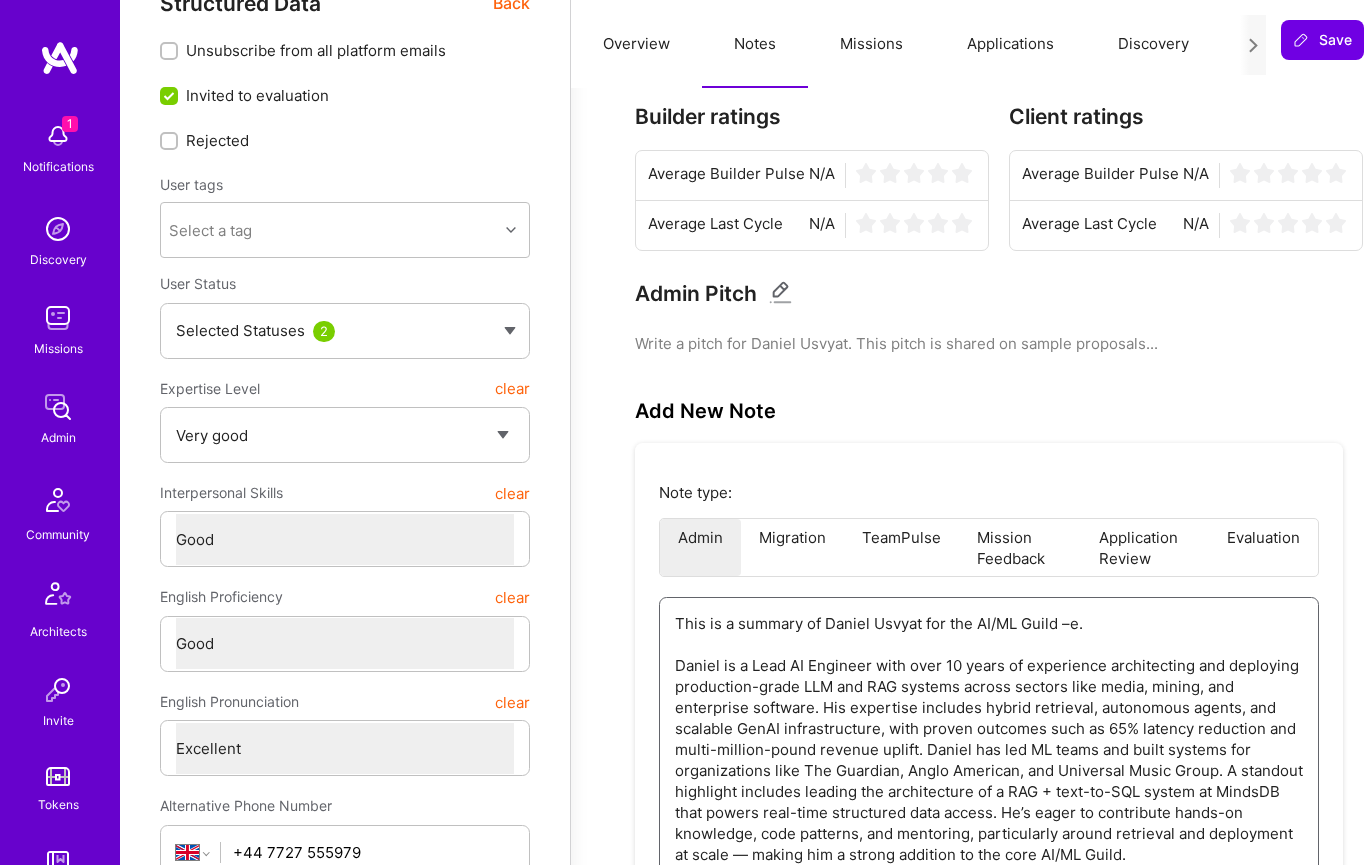 drag, startPoint x: 1099, startPoint y: 622, endPoint x: 1060, endPoint y: 623, distance: 39.012817 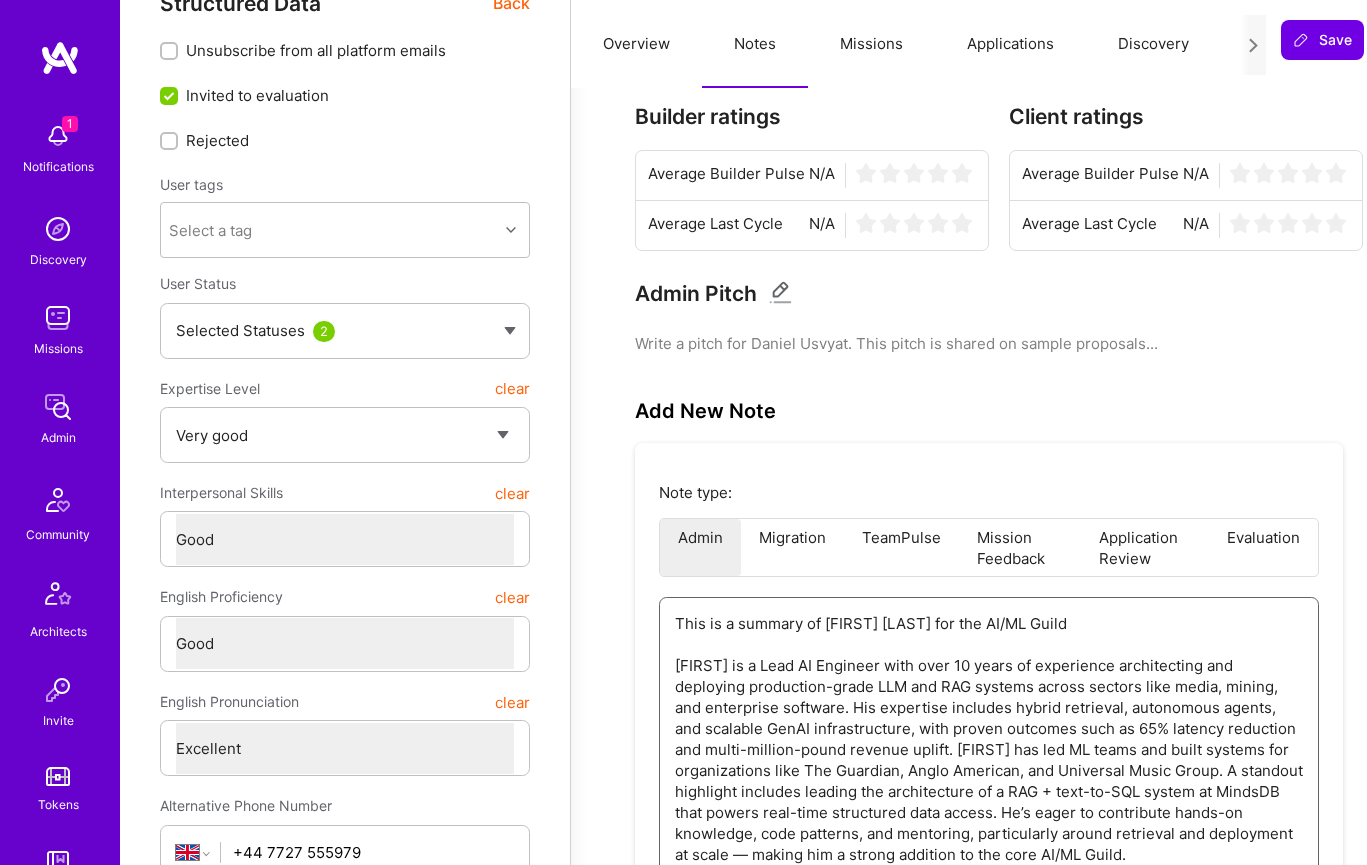 click on "This is a summary of [FIRST] [LAST] for the AI/ML Guild
[FIRST] is a Lead AI Engineer with over 10 years of experience architecting and deploying production-grade LLM and RAG systems across sectors like media, mining, and enterprise software. His expertise includes hybrid retrieval, autonomous agents, and scalable GenAI infrastructure, with proven outcomes such as 65% latency reduction and multi-million-pound revenue uplift. [FIRST] has led ML teams and built systems for organizations like The Guardian, Anglo American, and Universal Music Group. A standout highlight includes leading the architecture of a RAG + text-to-SQL system at MindsDB that powers real-time structured data access. He’s eager to contribute hands-on knowledge, code patterns, and mentoring, particularly around retrieval and deployment at scale — making him a strong addition to the core AI/ML Guild." at bounding box center [989, 739] 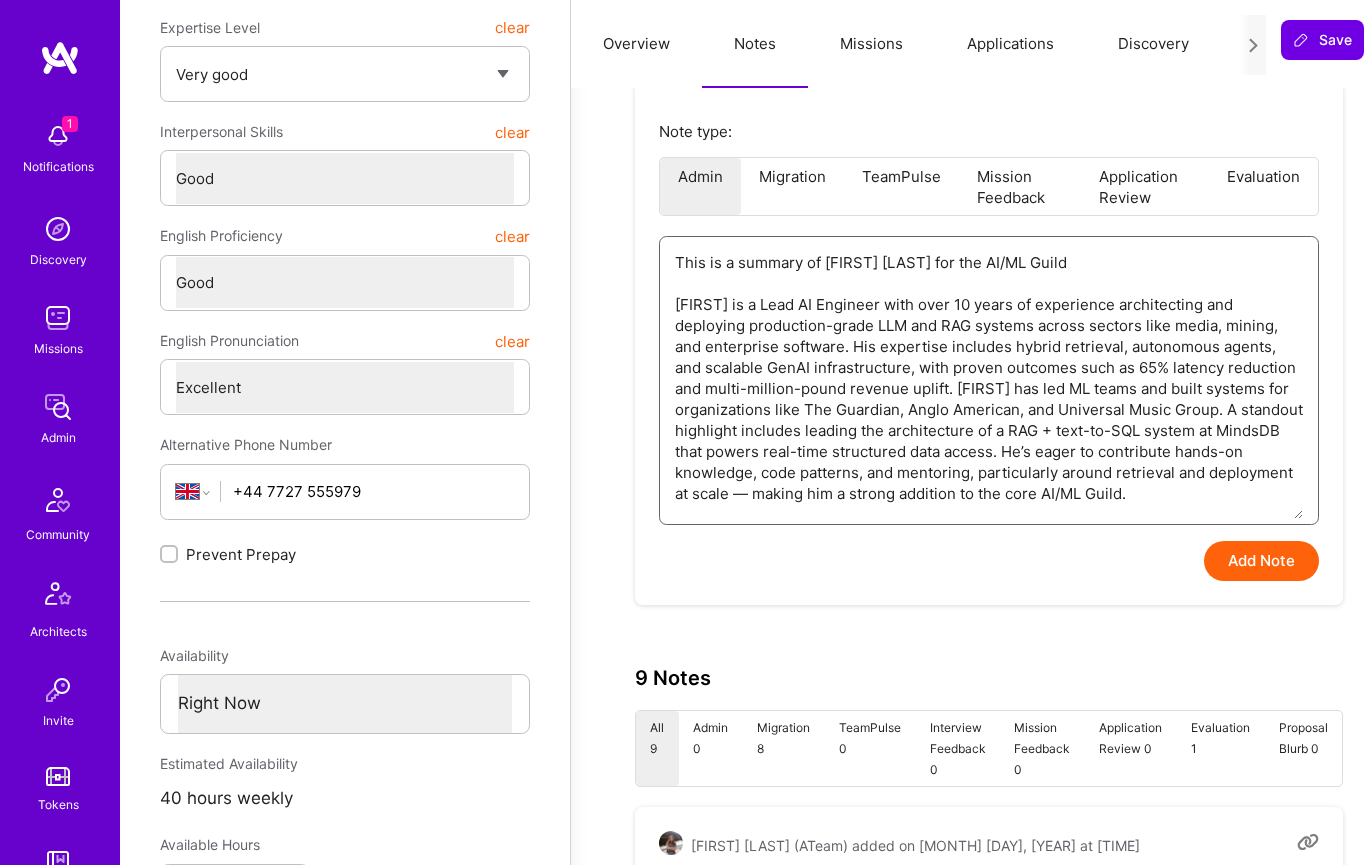 scroll, scrollTop: 398, scrollLeft: 0, axis: vertical 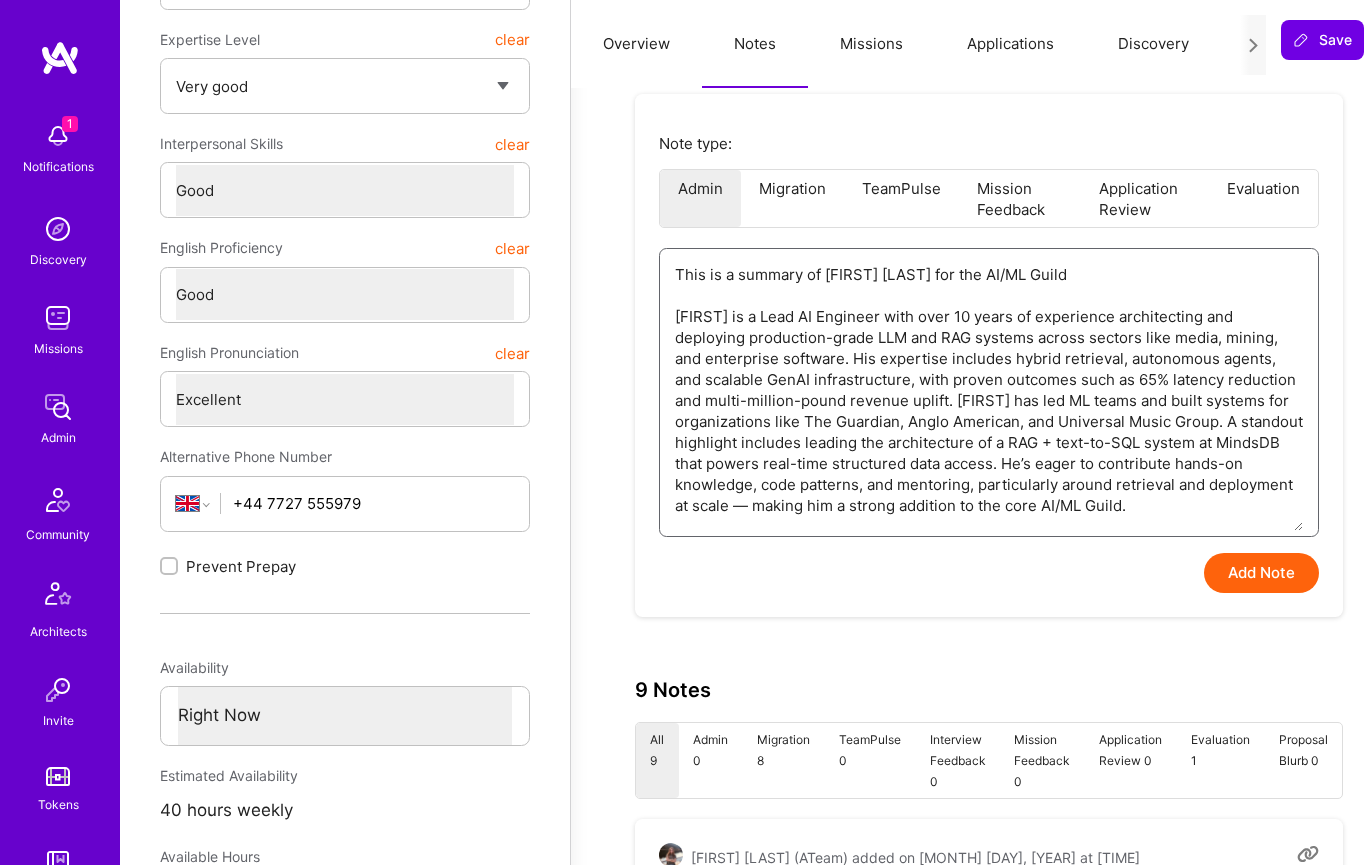 click on "This is a summary of [FIRST] [LAST] for the AI/ML Guild
[FIRST] is a Lead AI Engineer with over 10 years of experience architecting and deploying production-grade LLM and RAG systems across sectors like media, mining, and enterprise software. His expertise includes hybrid retrieval, autonomous agents, and scalable GenAI infrastructure, with proven outcomes such as 65% latency reduction and multi-million-pound revenue uplift. [FIRST] has led ML teams and built systems for organizations like The Guardian, Anglo American, and Universal Music Group. A standout highlight includes leading the architecture of a RAG + text-to-SQL system at MindsDB that powers real-time structured data access. He’s eager to contribute hands-on knowledge, code patterns, and mentoring, particularly around retrieval and deployment at scale — making him a strong addition to the core AI/ML Guild." at bounding box center [989, 390] 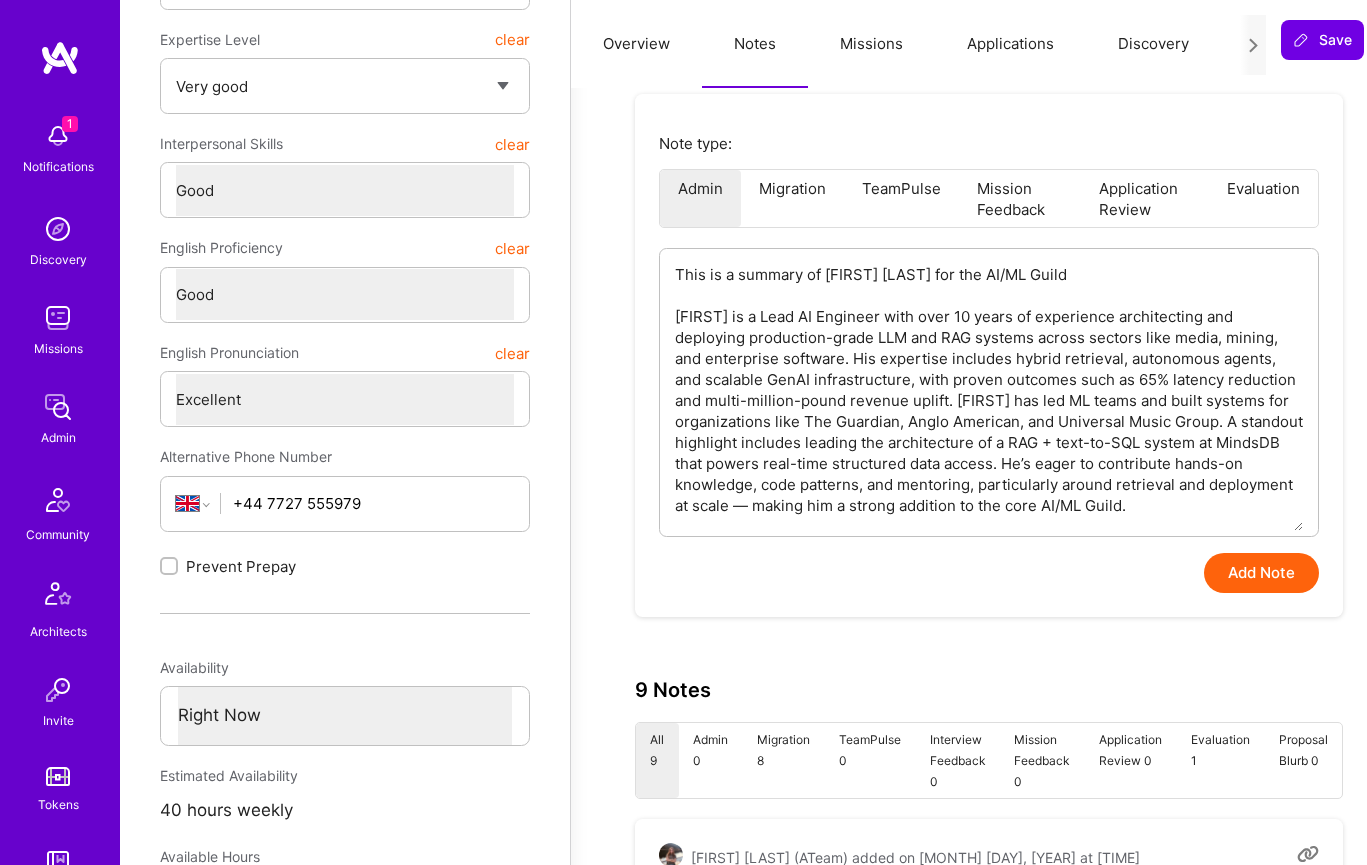 click on "Add Note" at bounding box center (1261, 573) 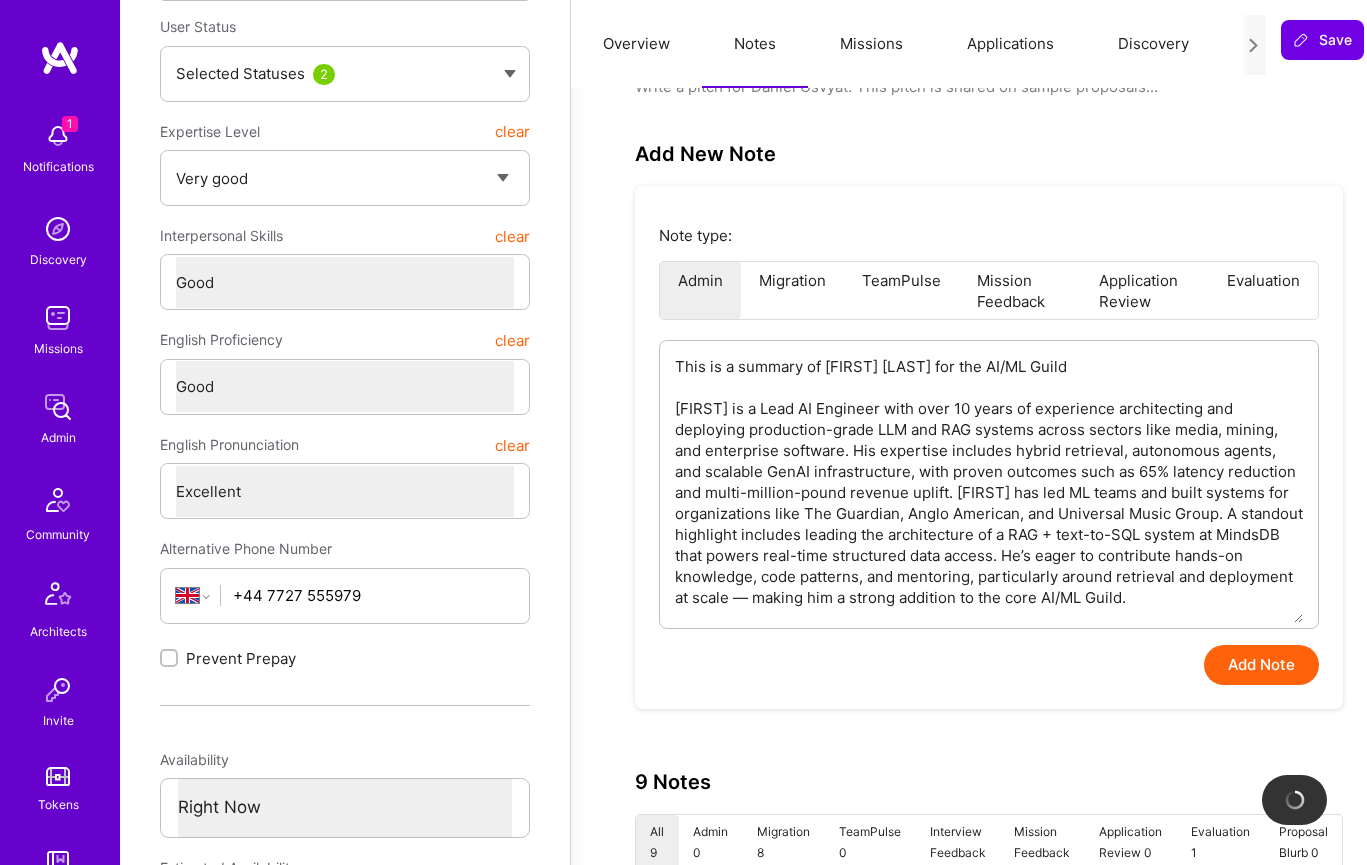 scroll, scrollTop: 302, scrollLeft: 0, axis: vertical 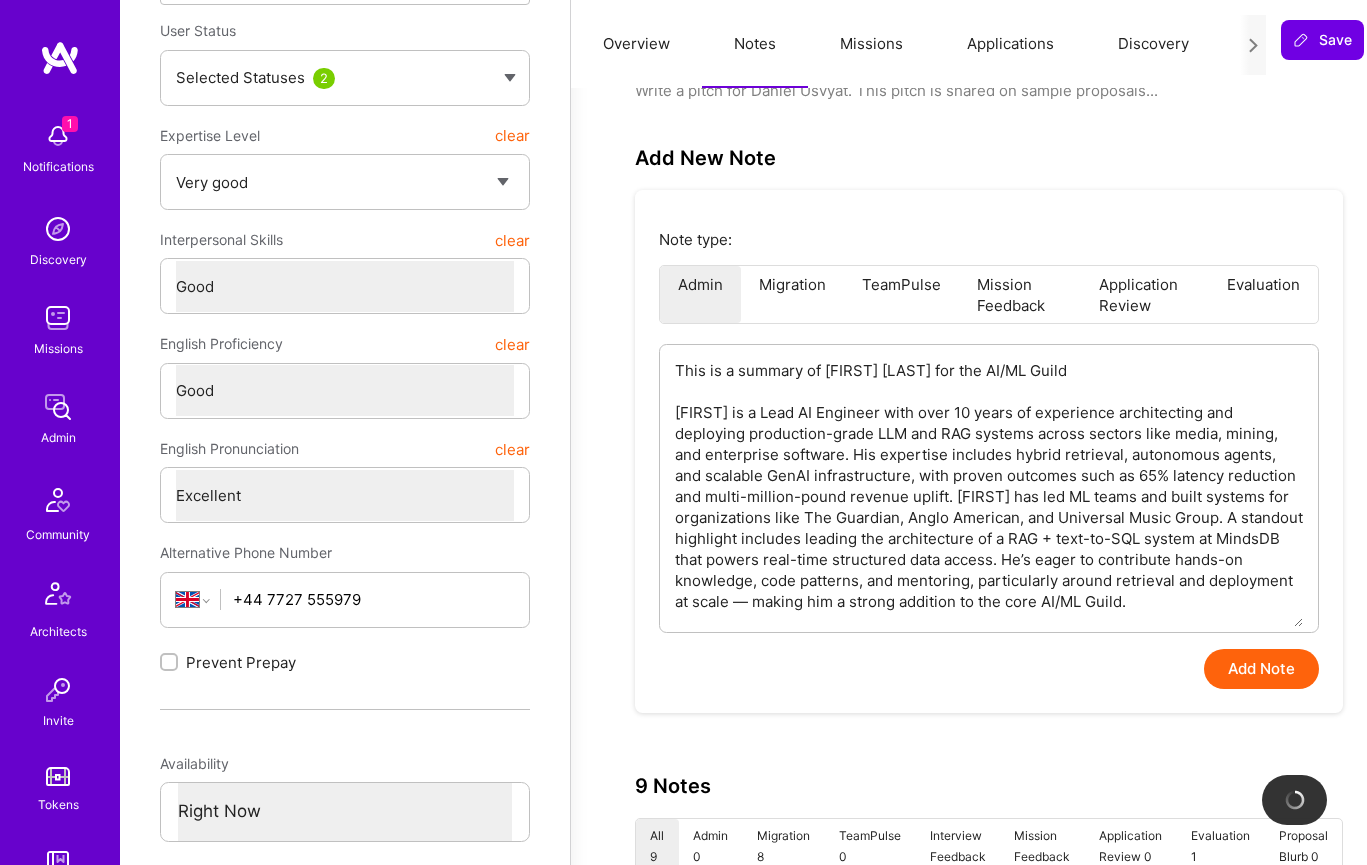 type on "x" 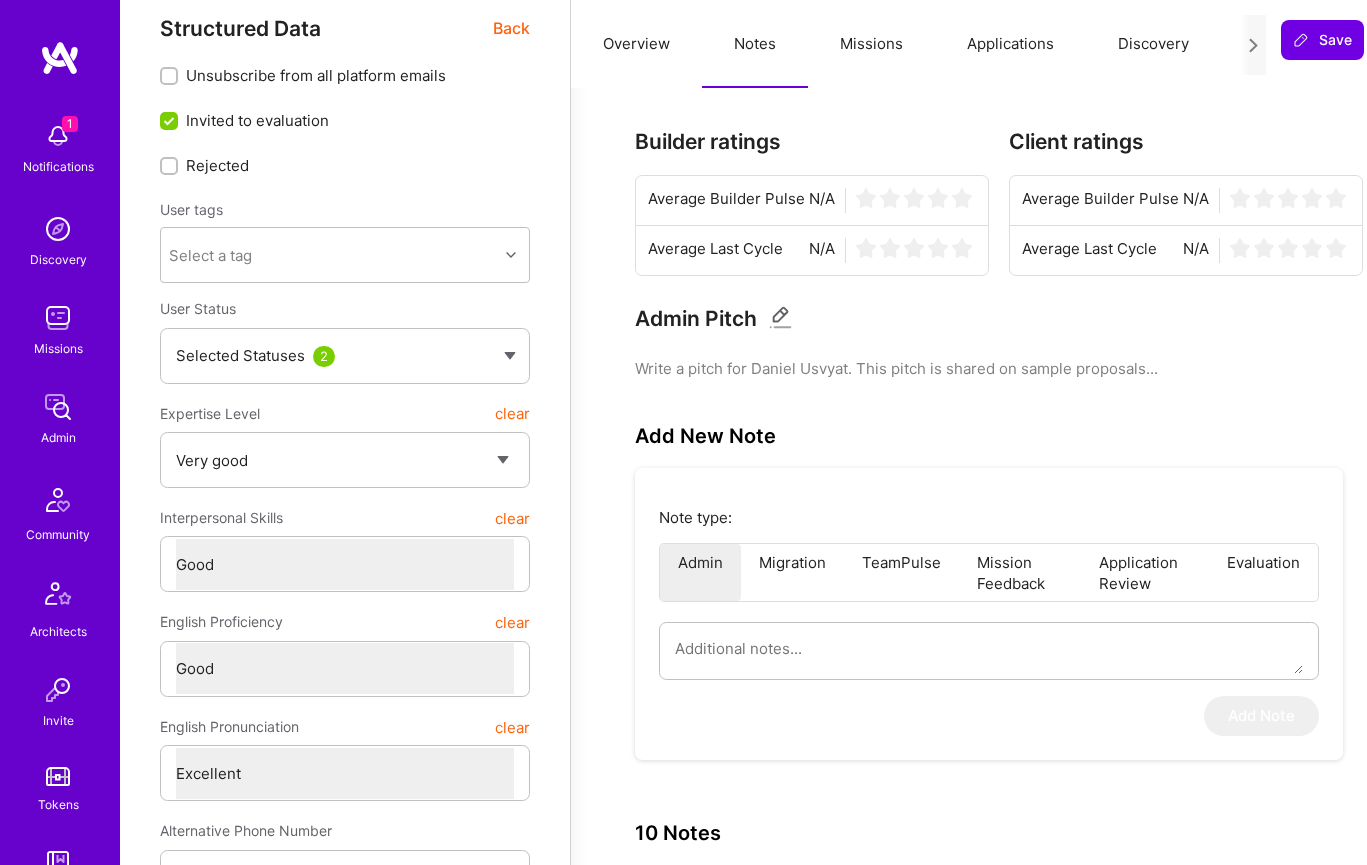 scroll, scrollTop: 0, scrollLeft: 0, axis: both 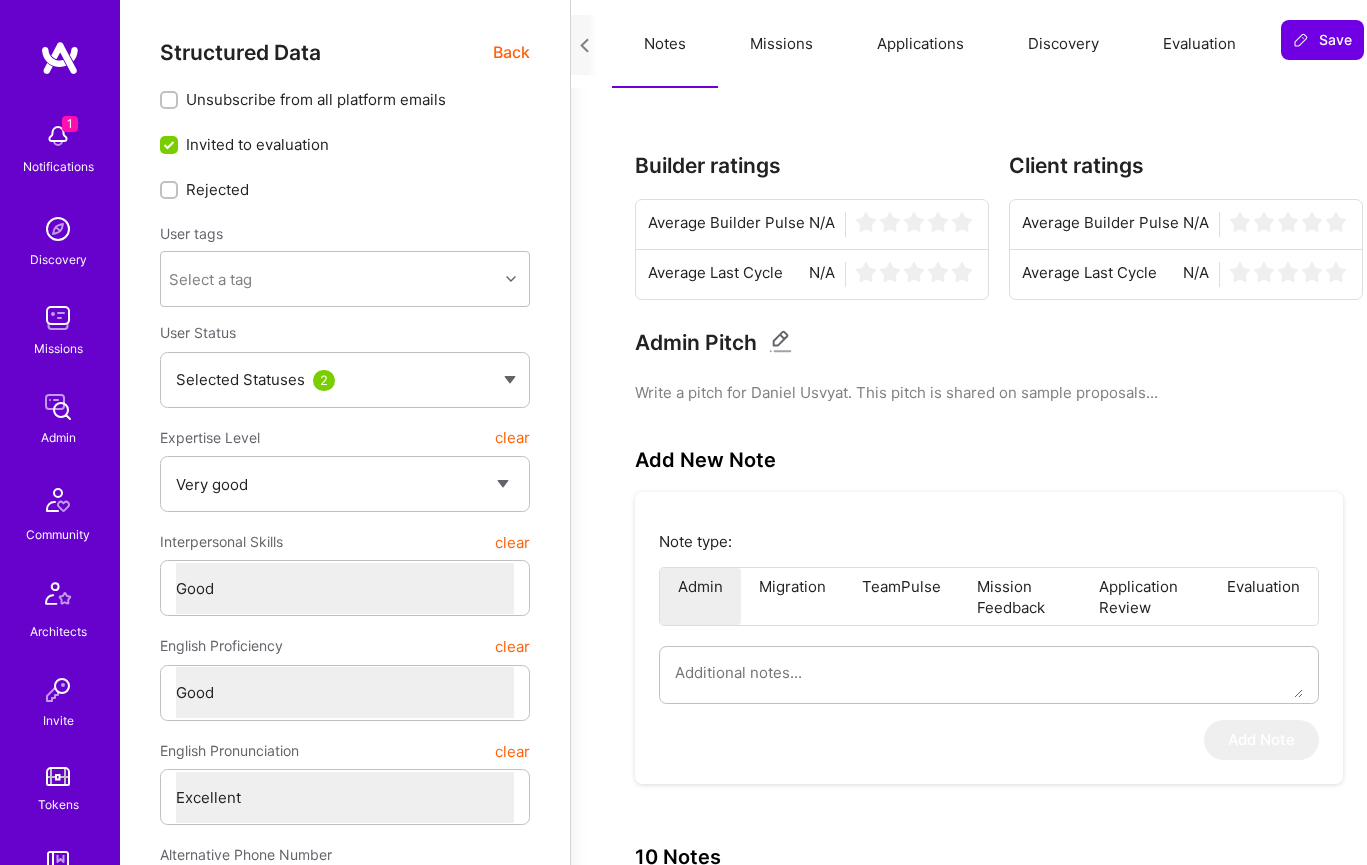 click on "Evaluation" at bounding box center (1199, 44) 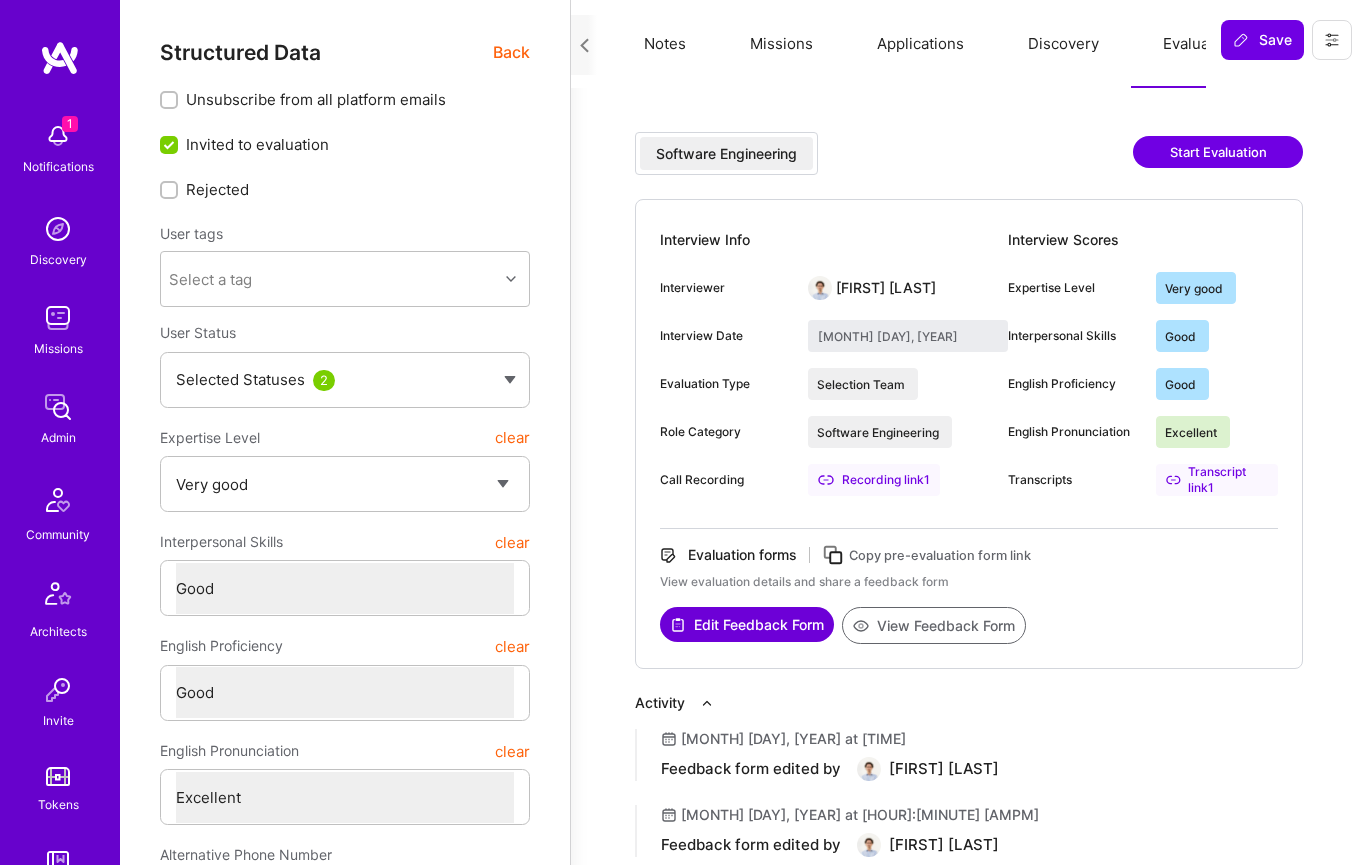 scroll, scrollTop: 14, scrollLeft: 0, axis: vertical 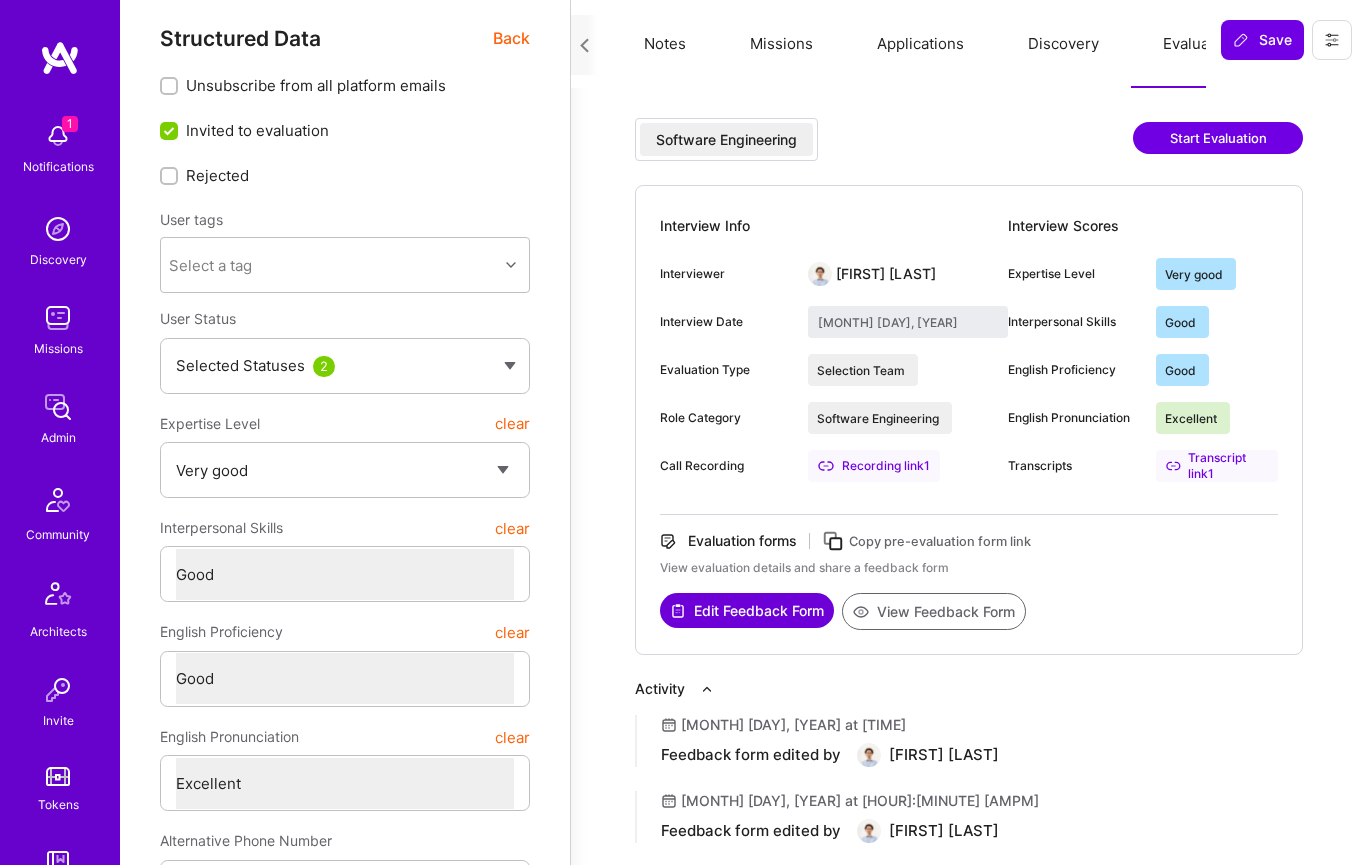 click on "View Feedback Form" at bounding box center (934, 611) 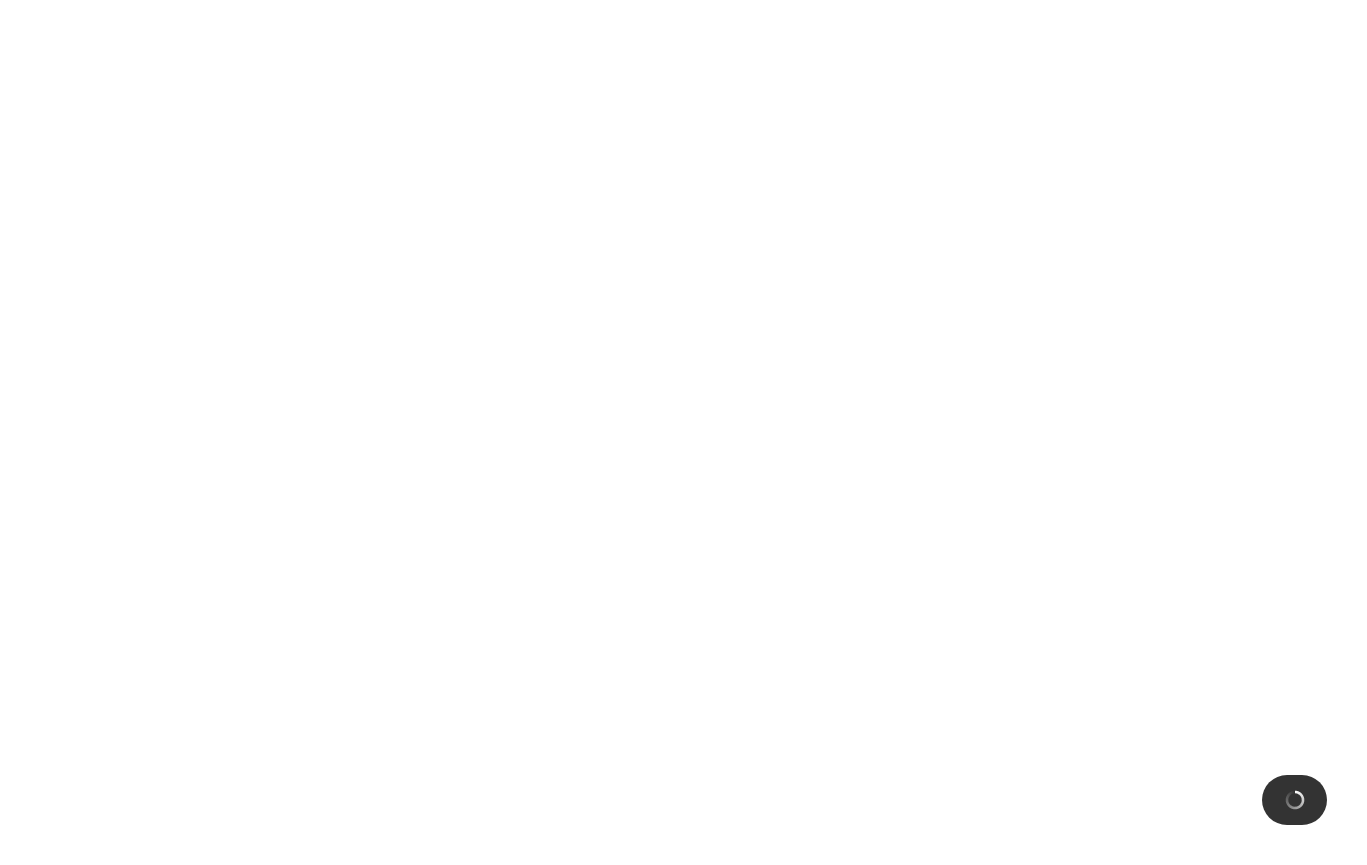 scroll, scrollTop: 0, scrollLeft: 0, axis: both 